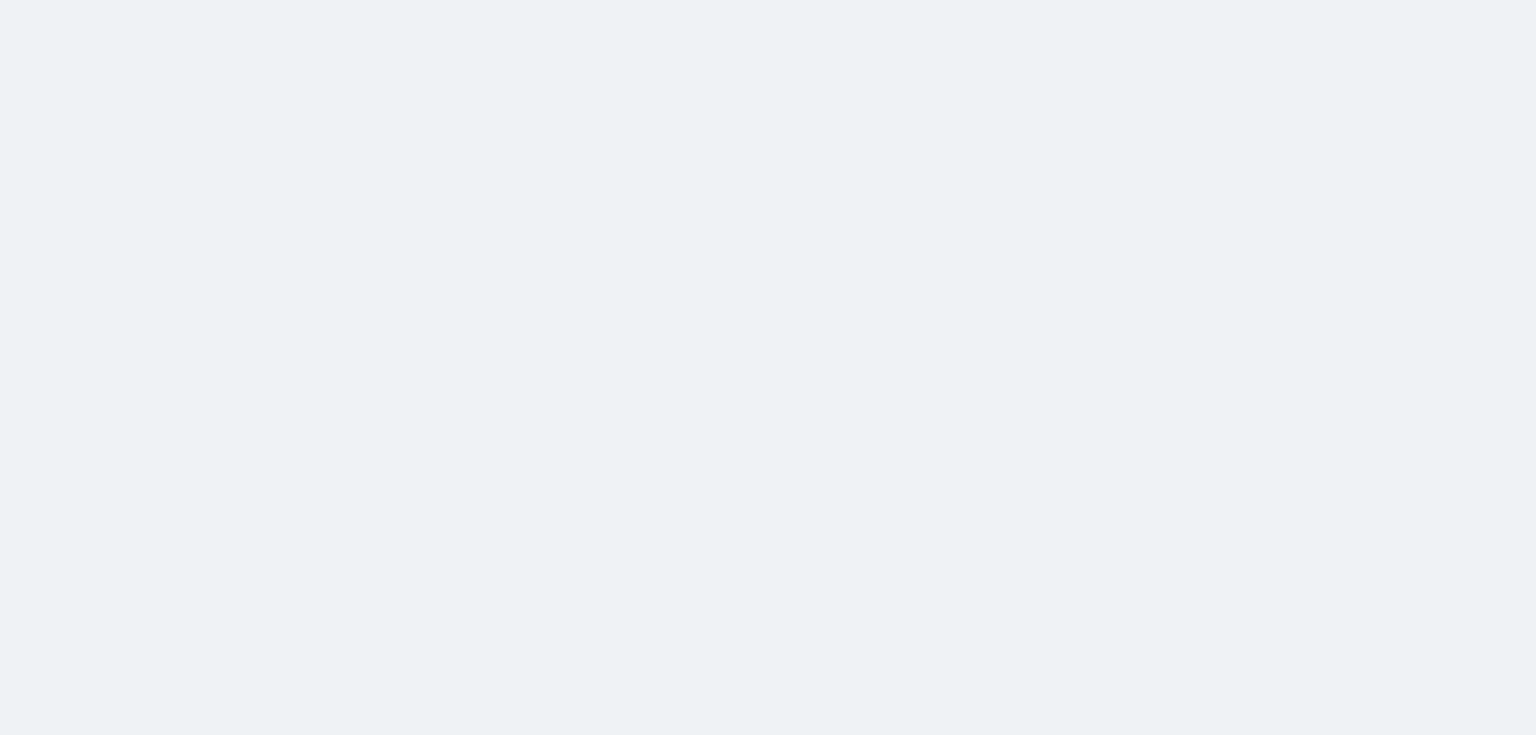 scroll, scrollTop: 0, scrollLeft: 0, axis: both 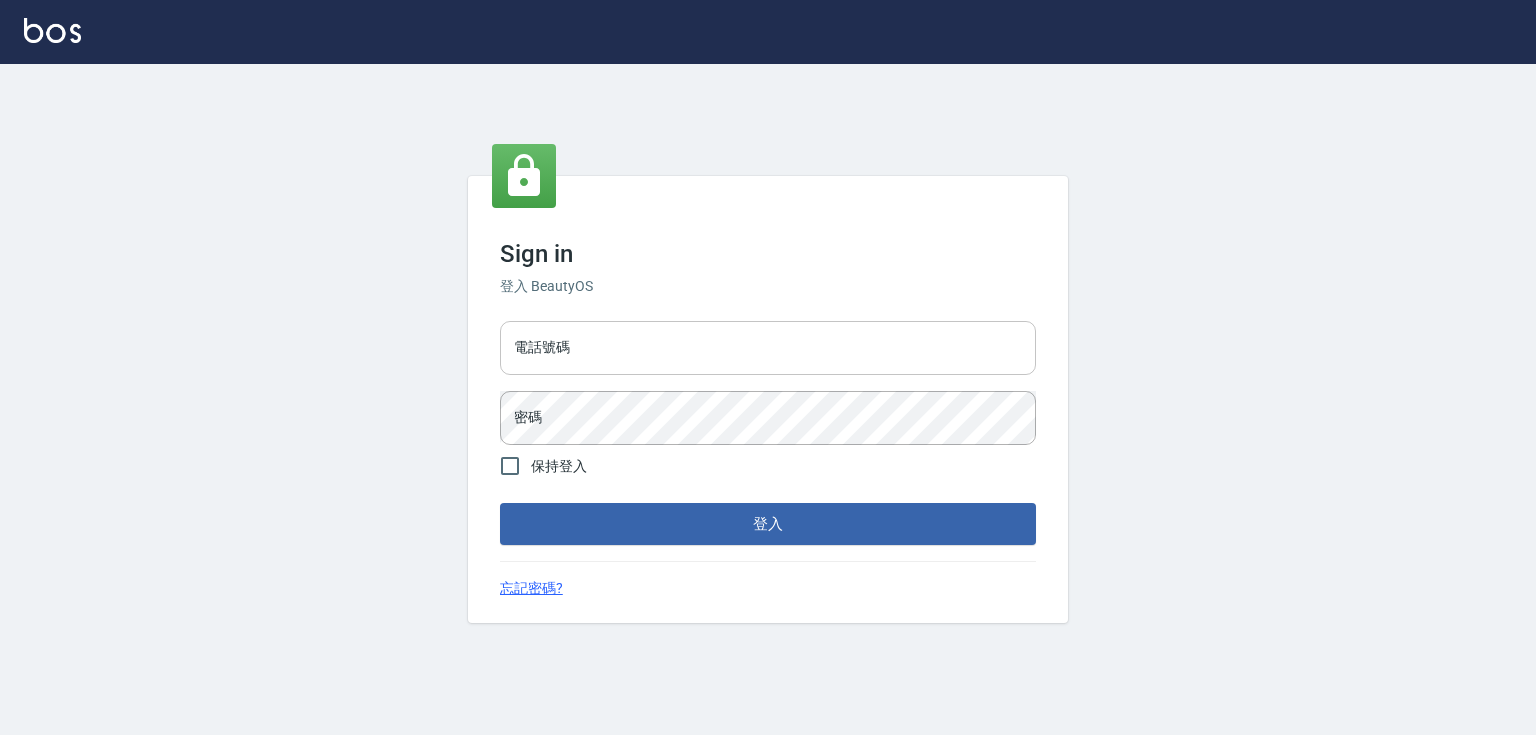 click on "電話號碼" at bounding box center [768, 348] 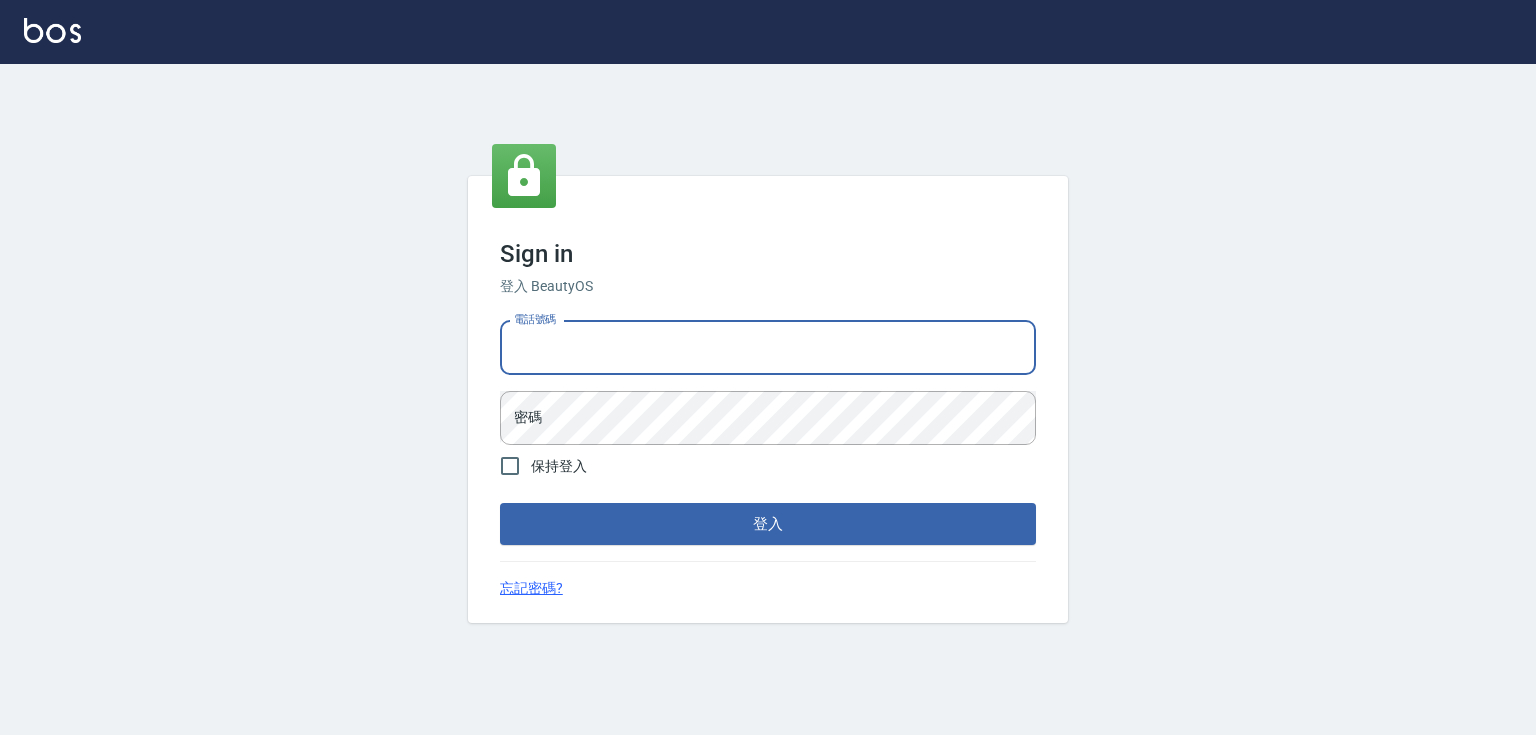 type on "[PHONE]" 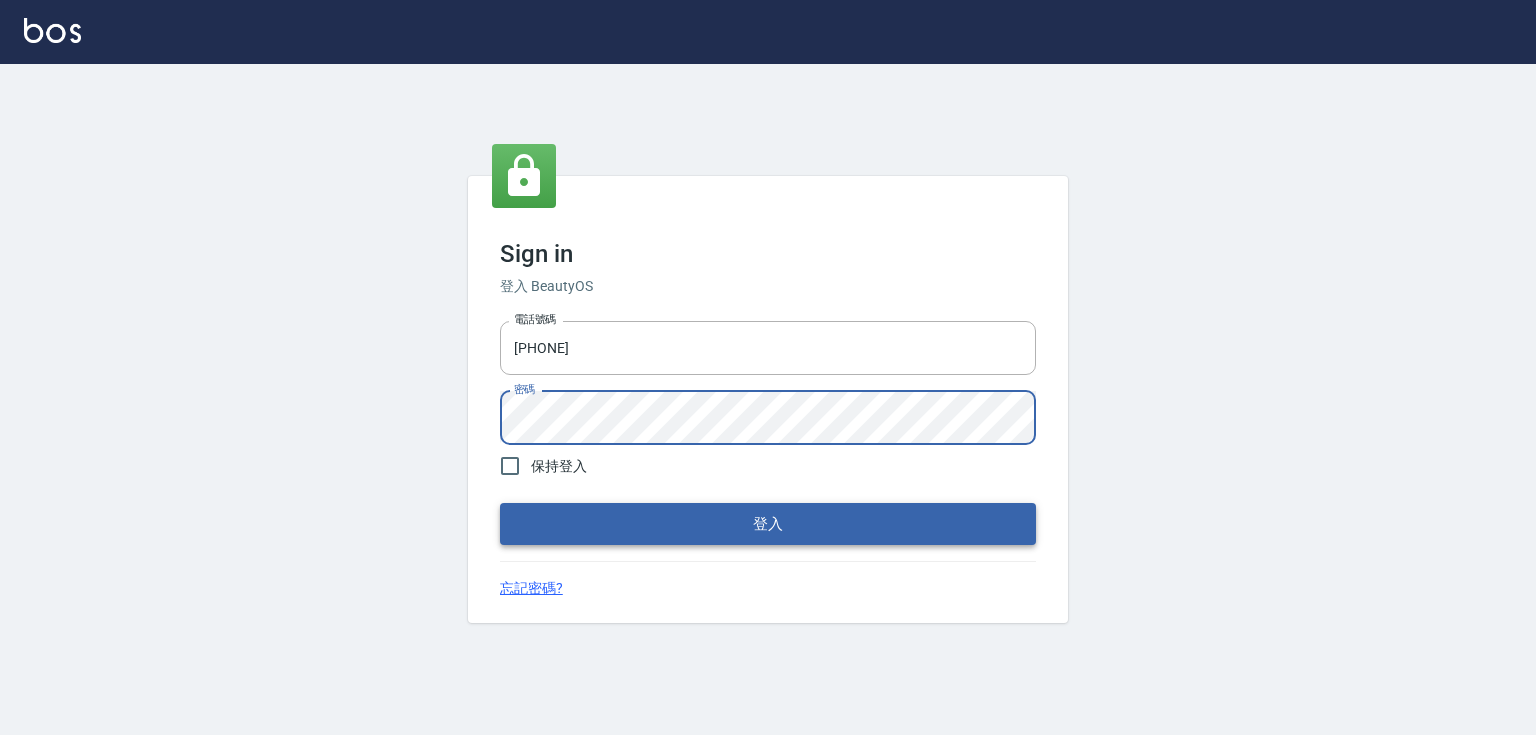 click on "登入" at bounding box center [768, 524] 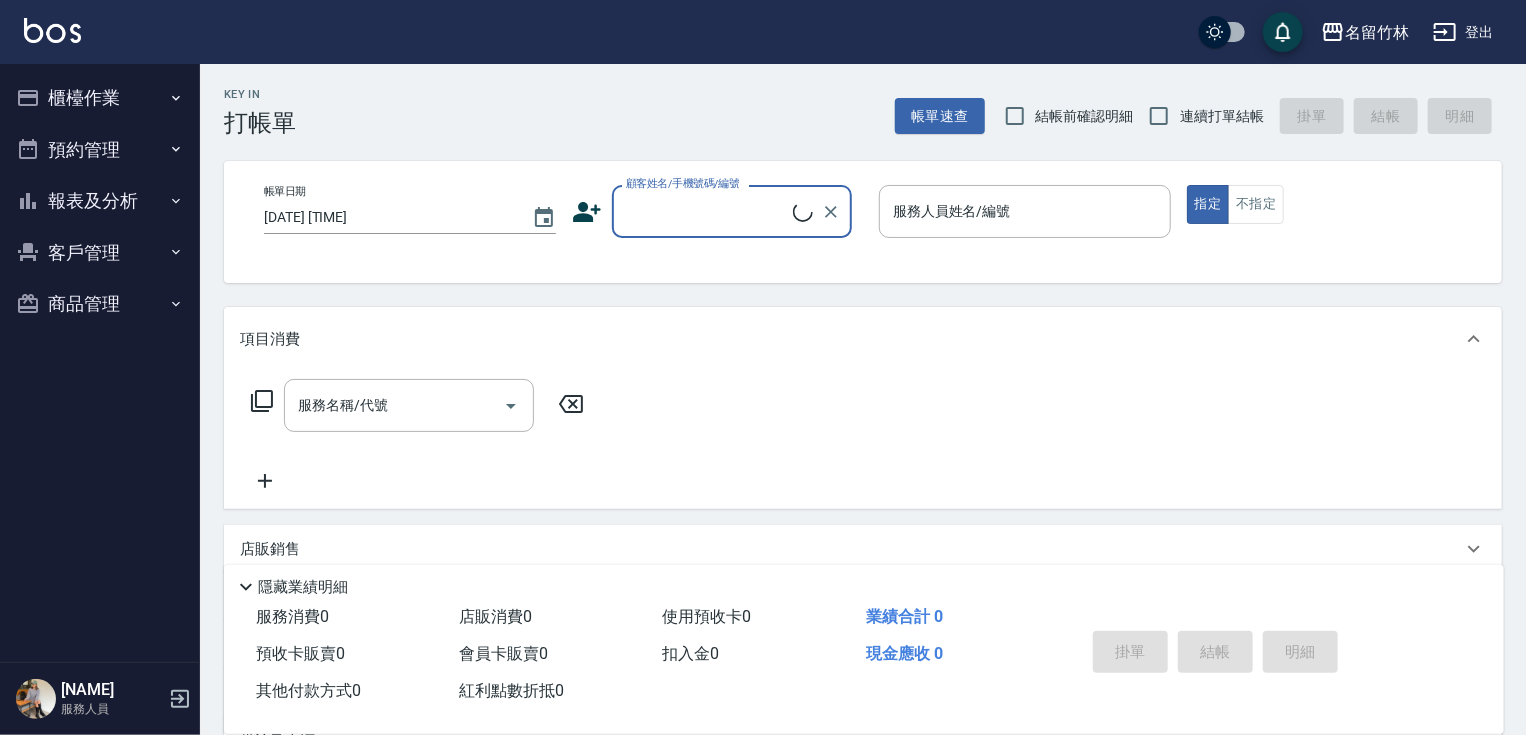 click on "櫃檯作業" at bounding box center [100, 98] 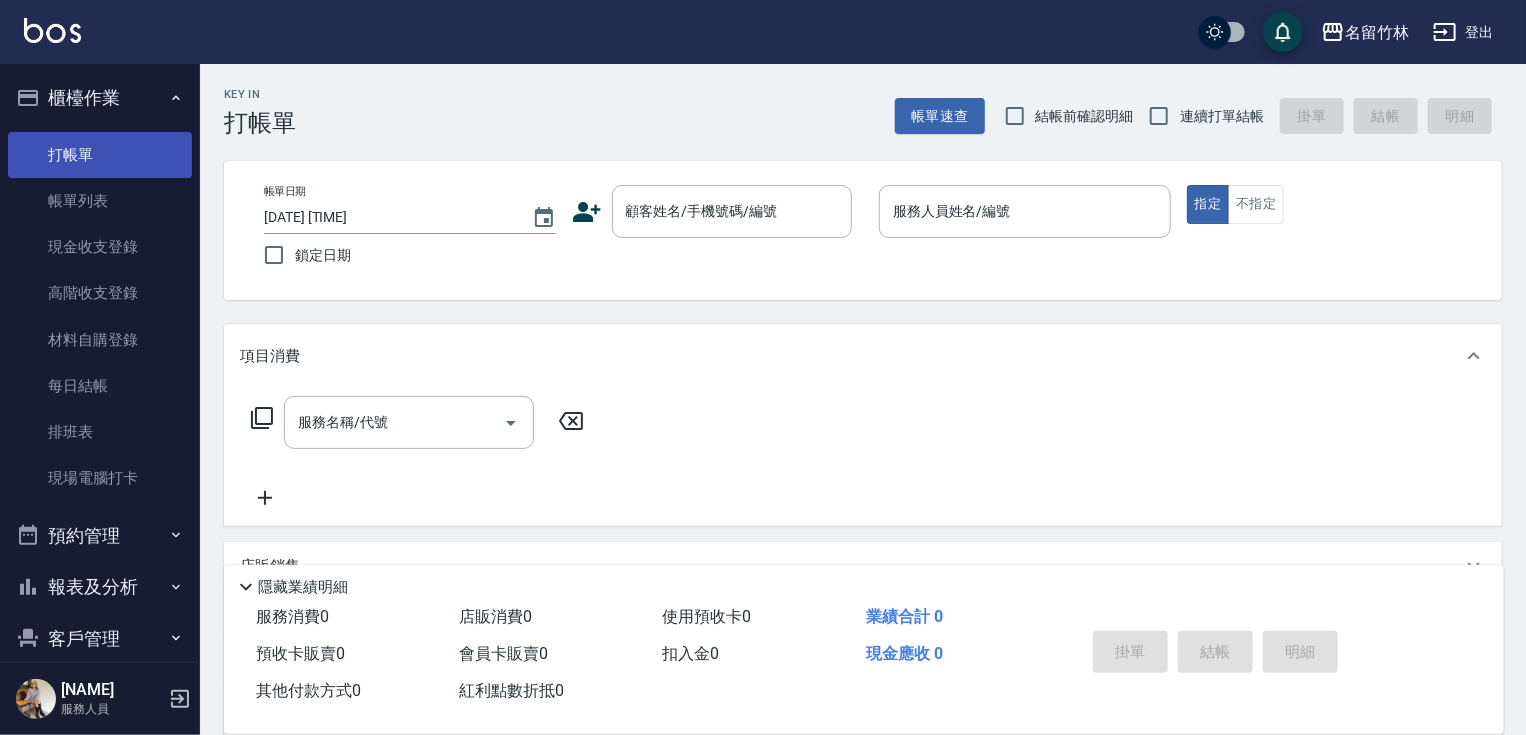 click on "打帳單" at bounding box center [100, 155] 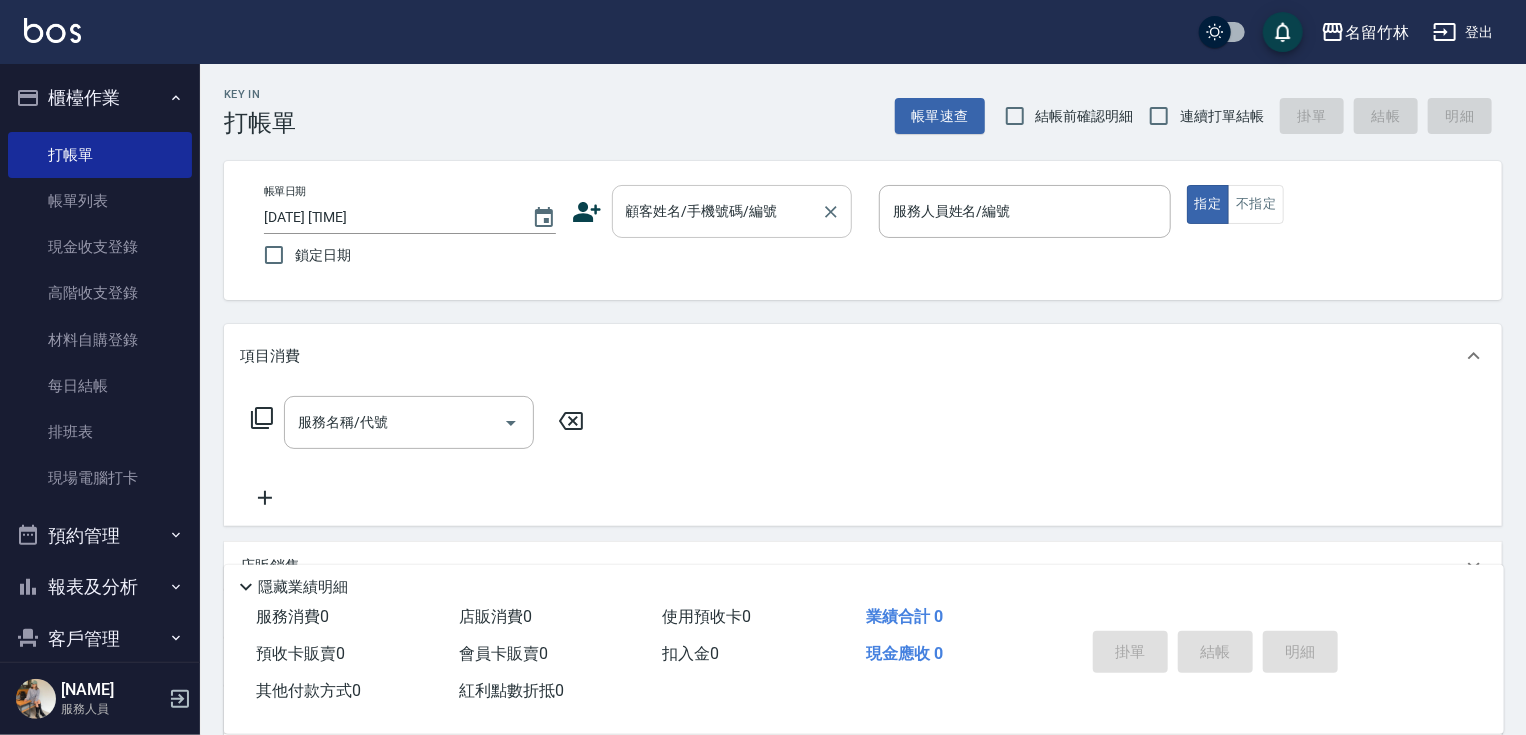 click on "顧客姓名/手機號碼/編號" at bounding box center [717, 211] 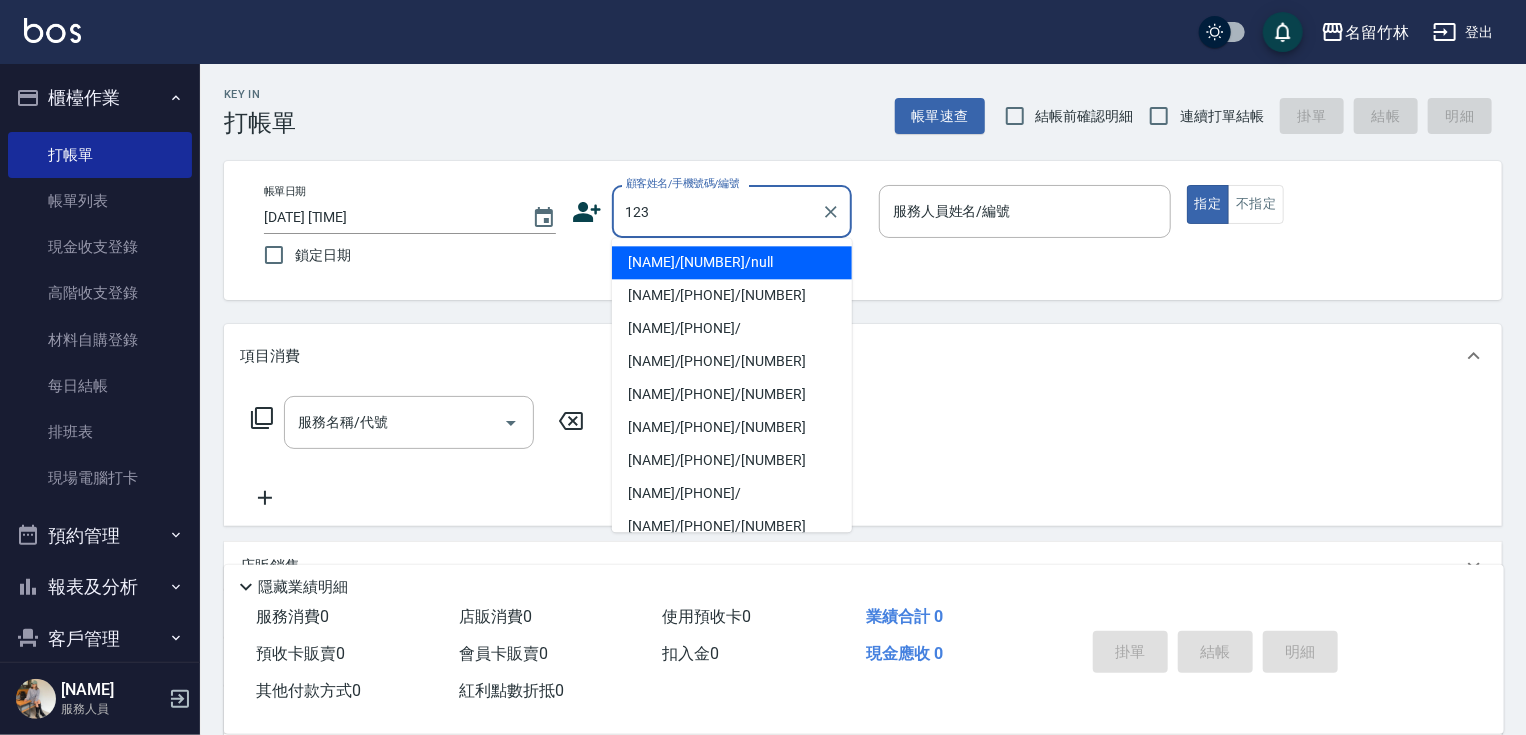 click on "[NAME]/[NUMBER]/null" at bounding box center [732, 262] 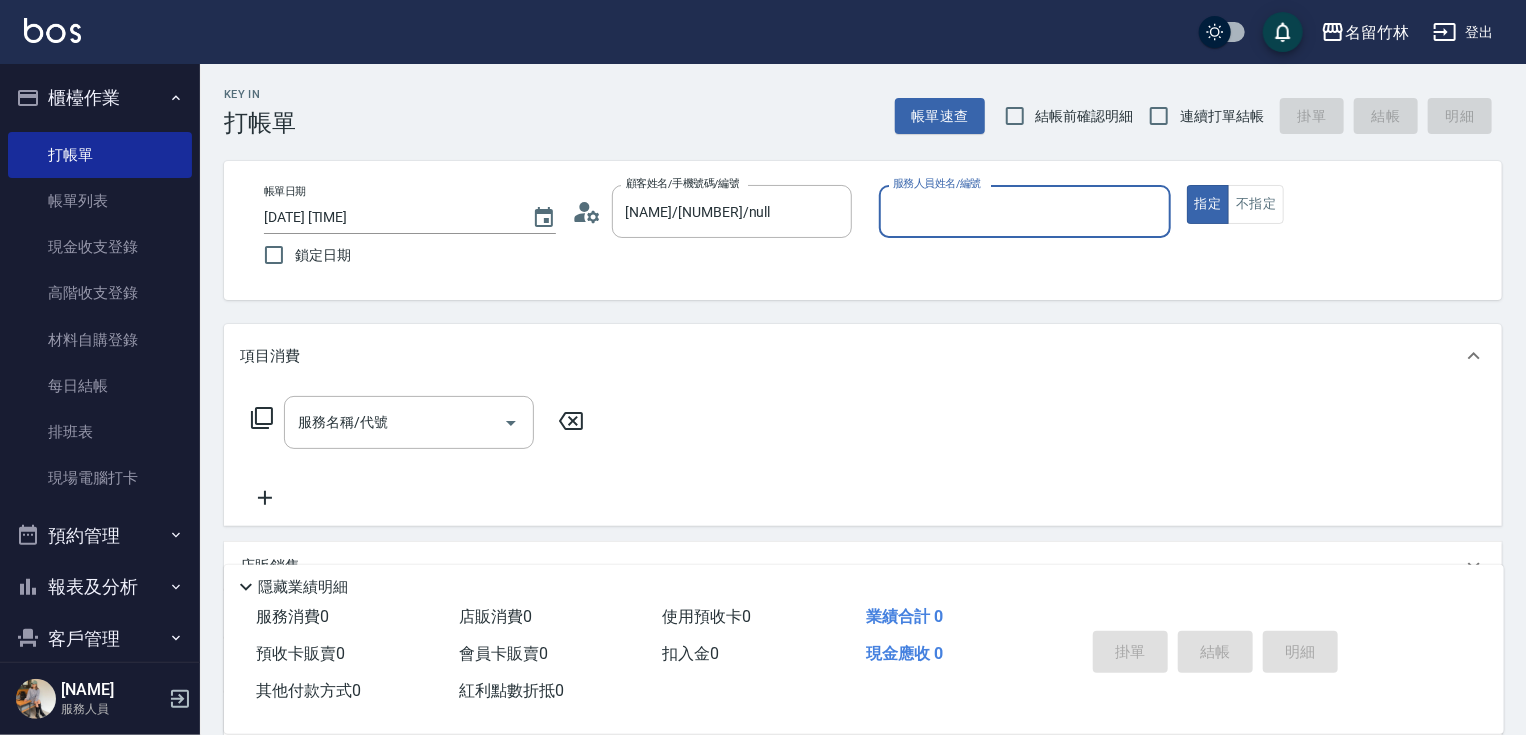 click on "服務人員姓名/編號" at bounding box center (1025, 211) 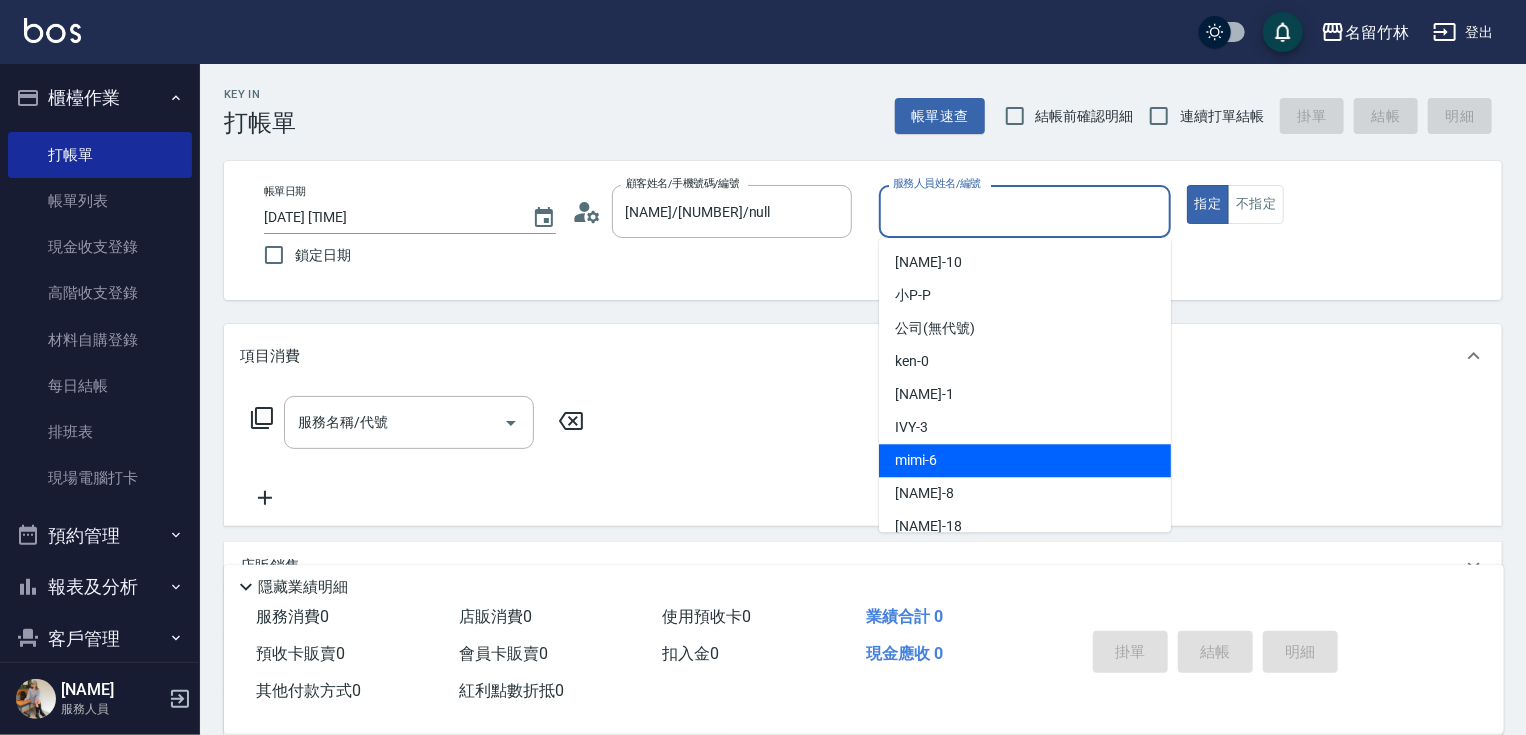 click on "[NAME] [NUMBER]" at bounding box center [1025, 460] 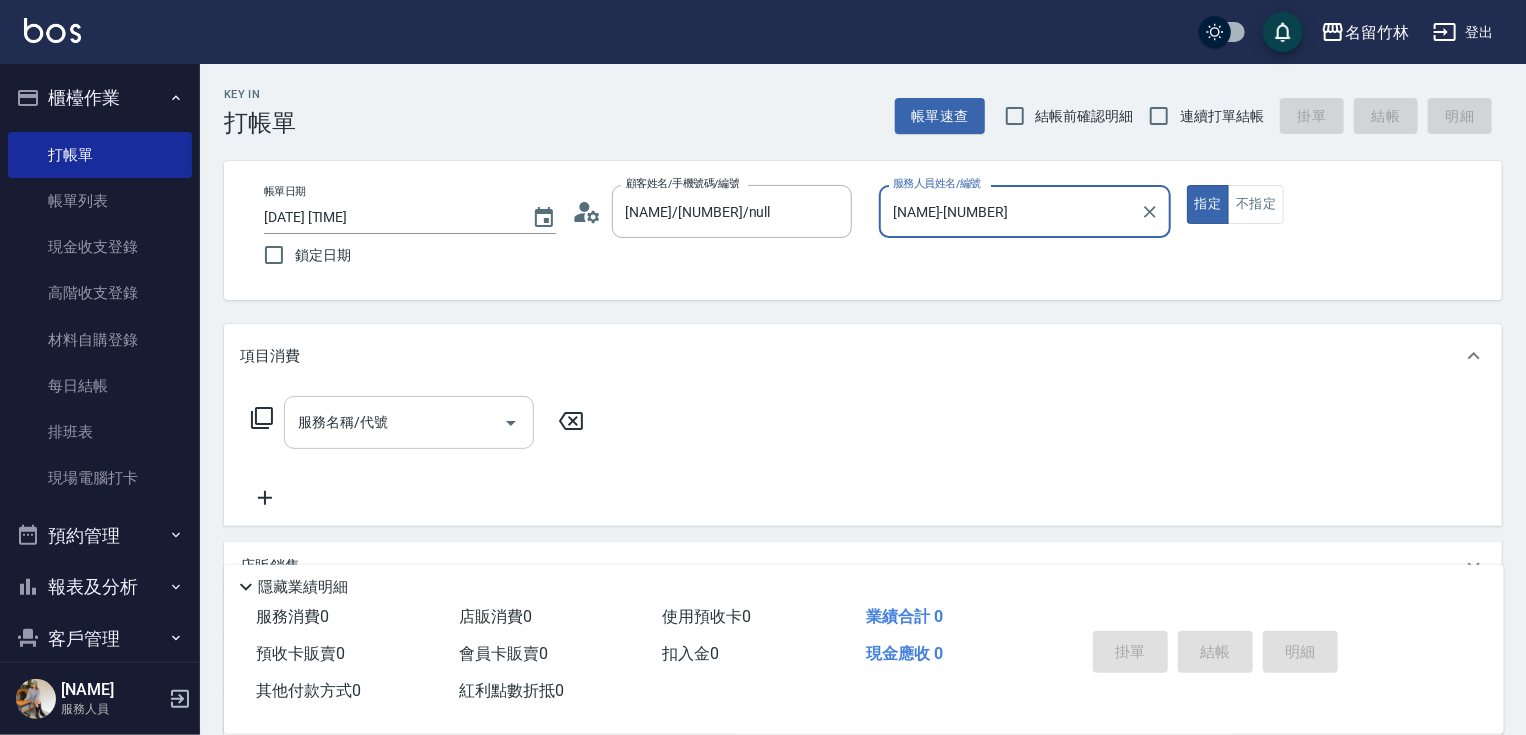 click on "服務名稱/代號" at bounding box center [394, 422] 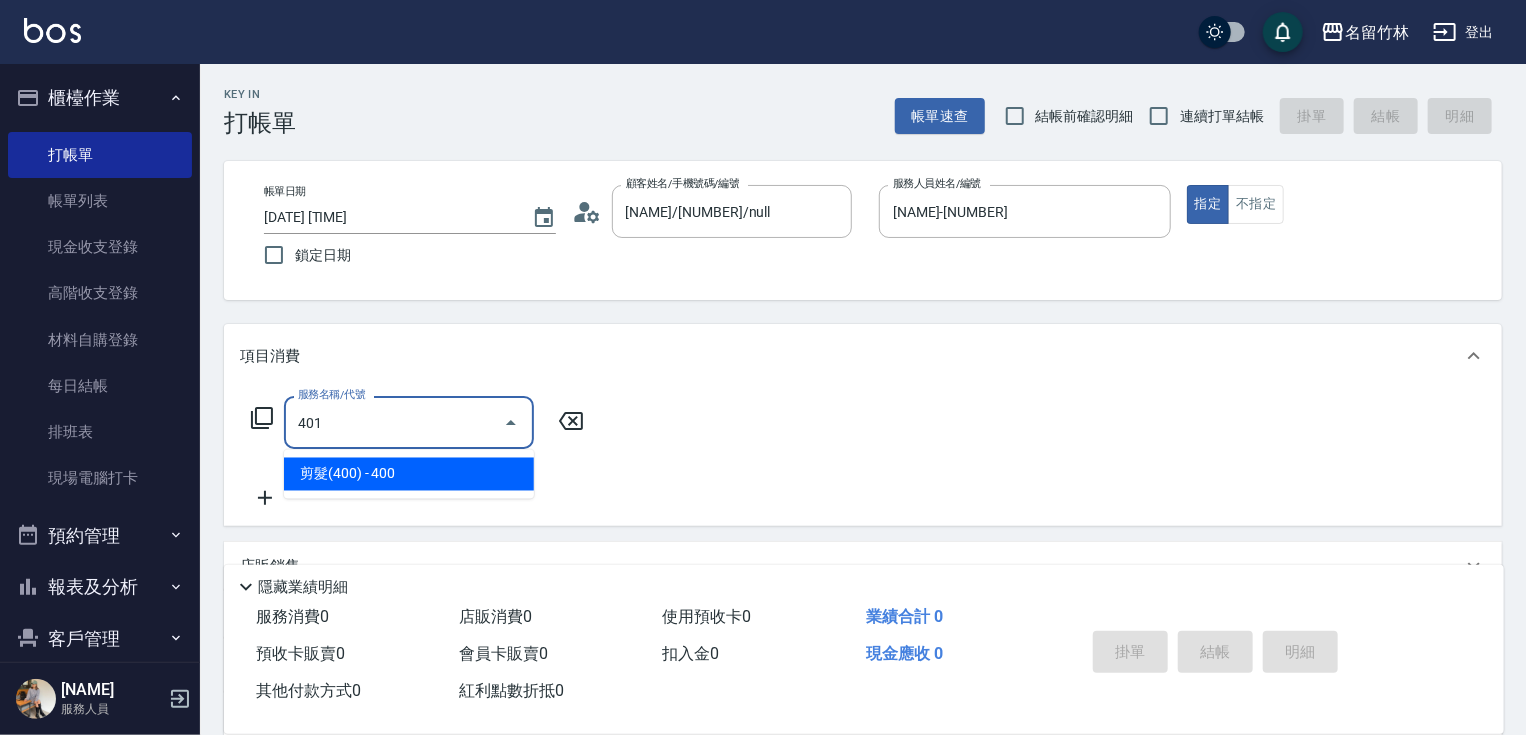 type on "剪髮(400)(401)" 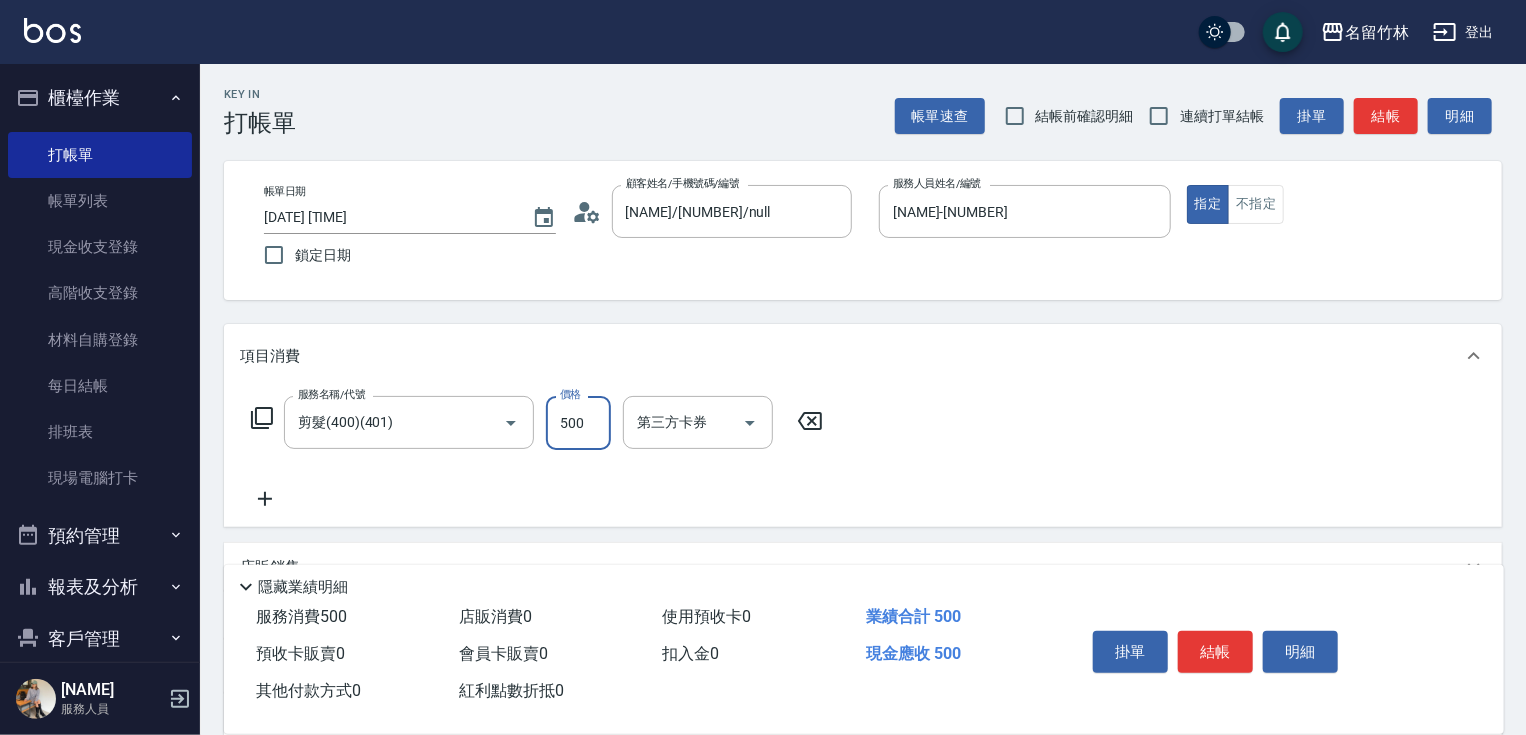 type on "500" 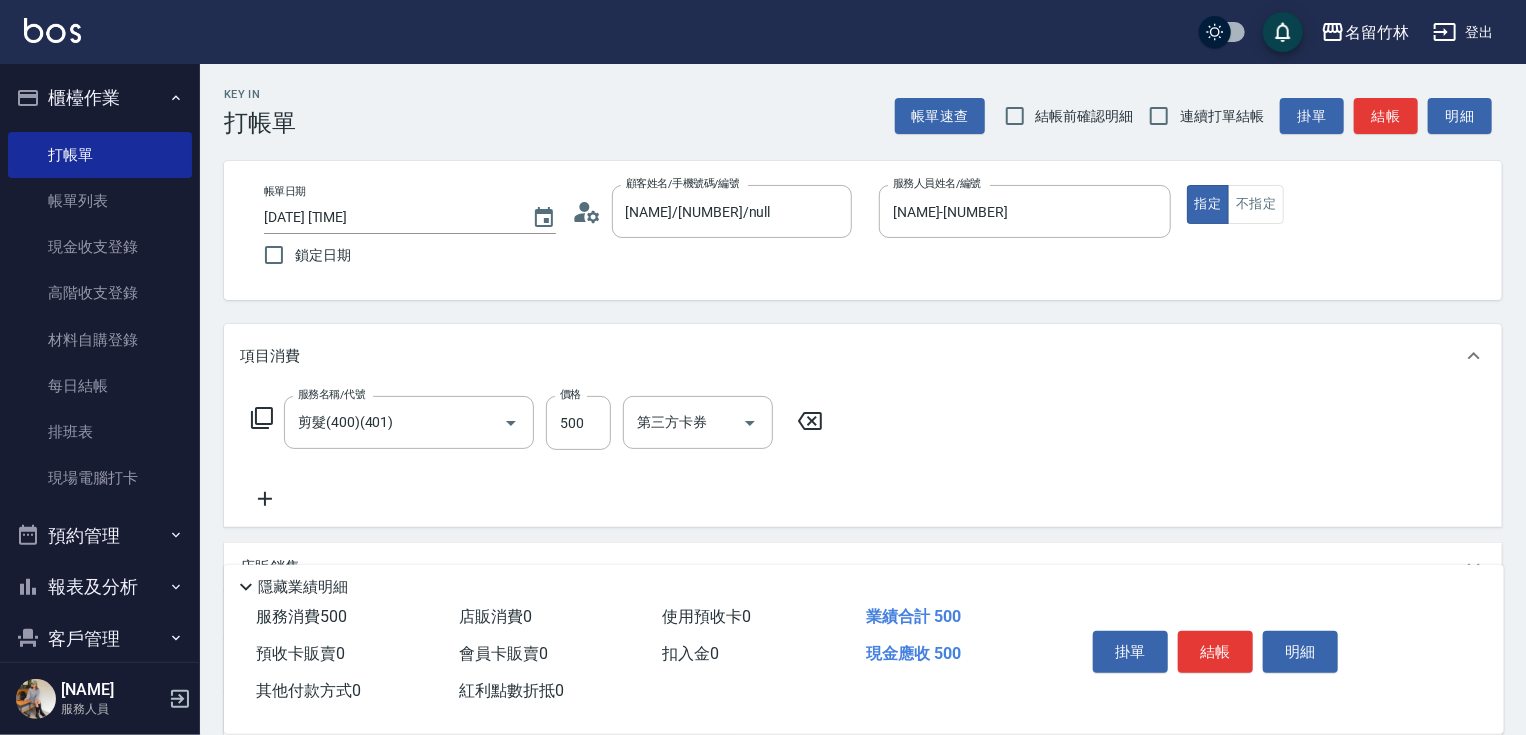 click 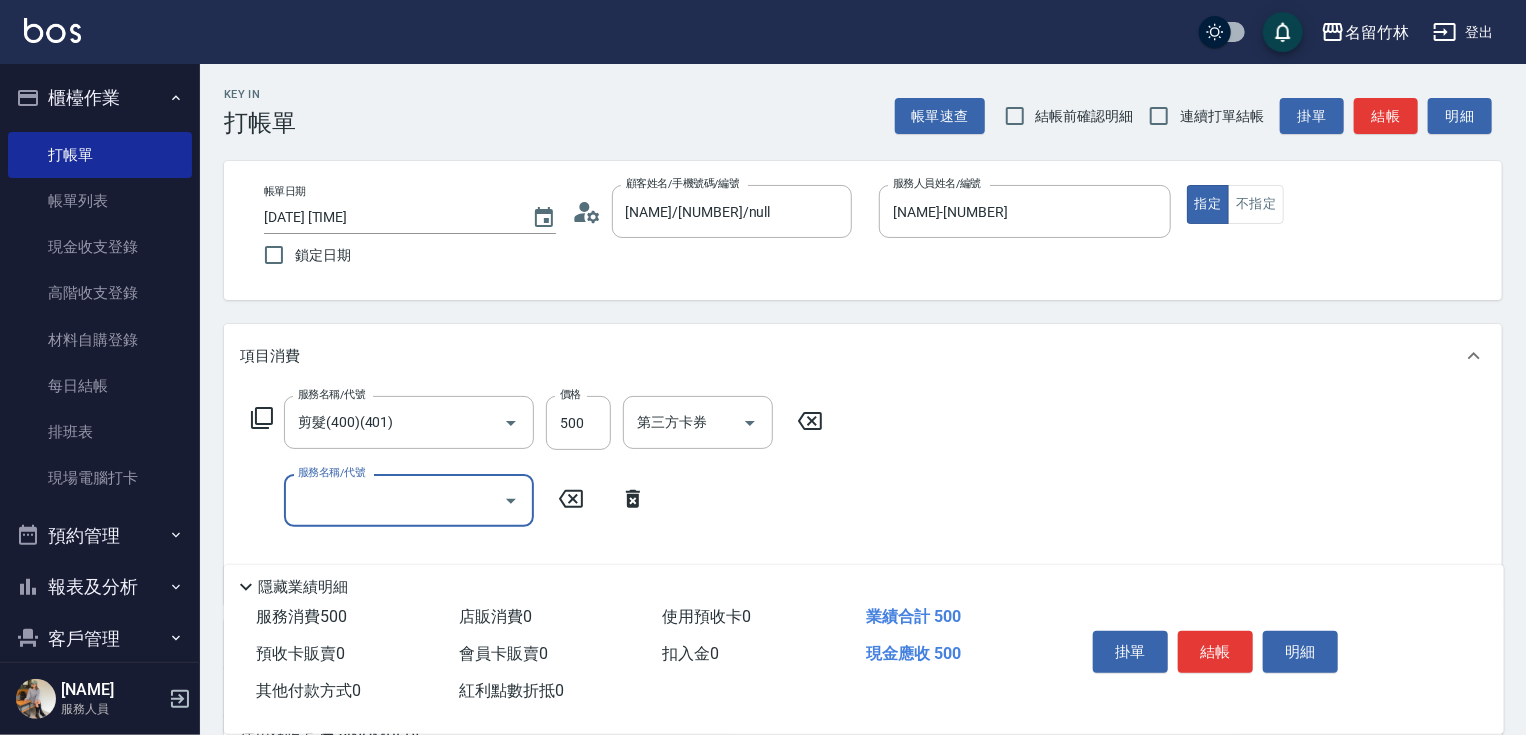 click on "服務名稱/代號" at bounding box center (394, 500) 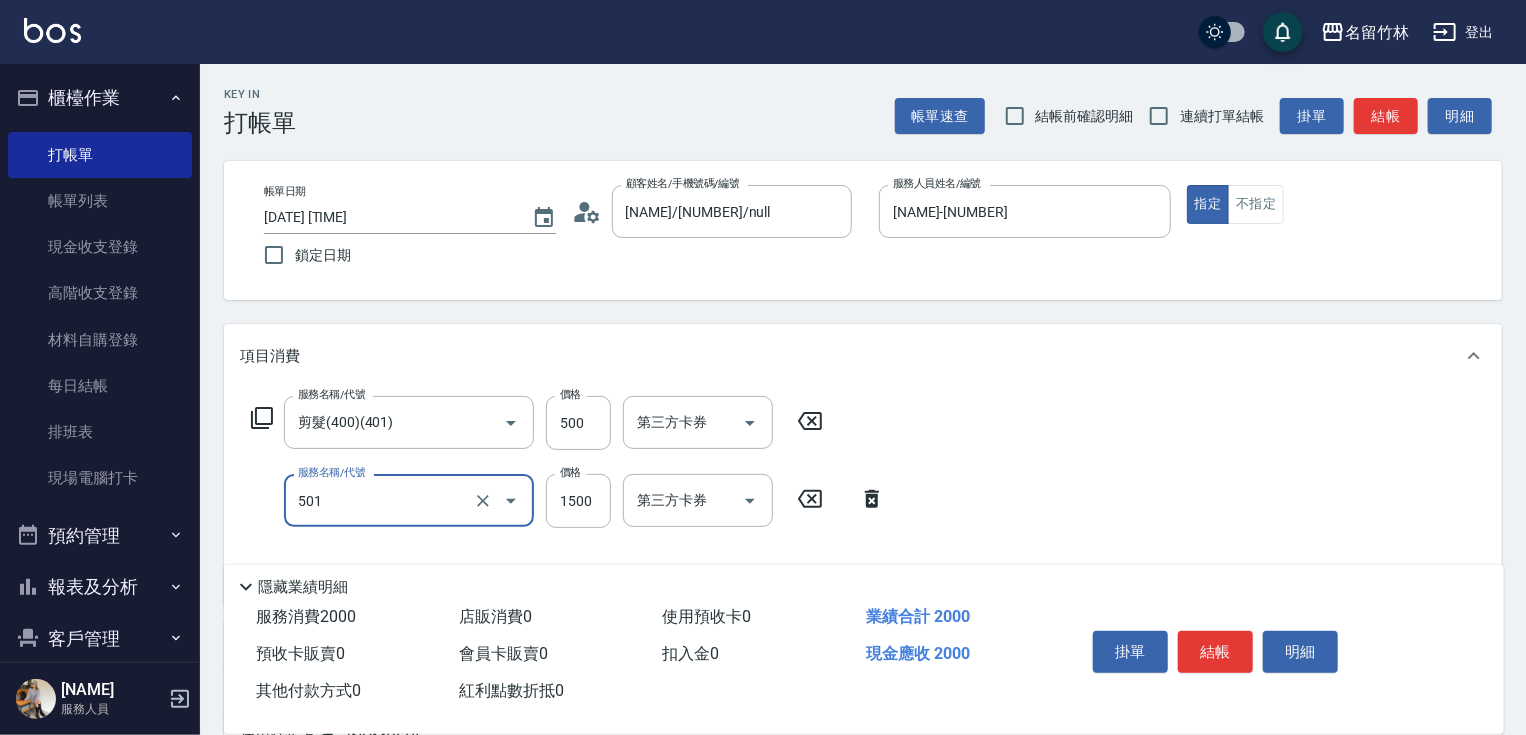 type on "染髮(1500)(501)" 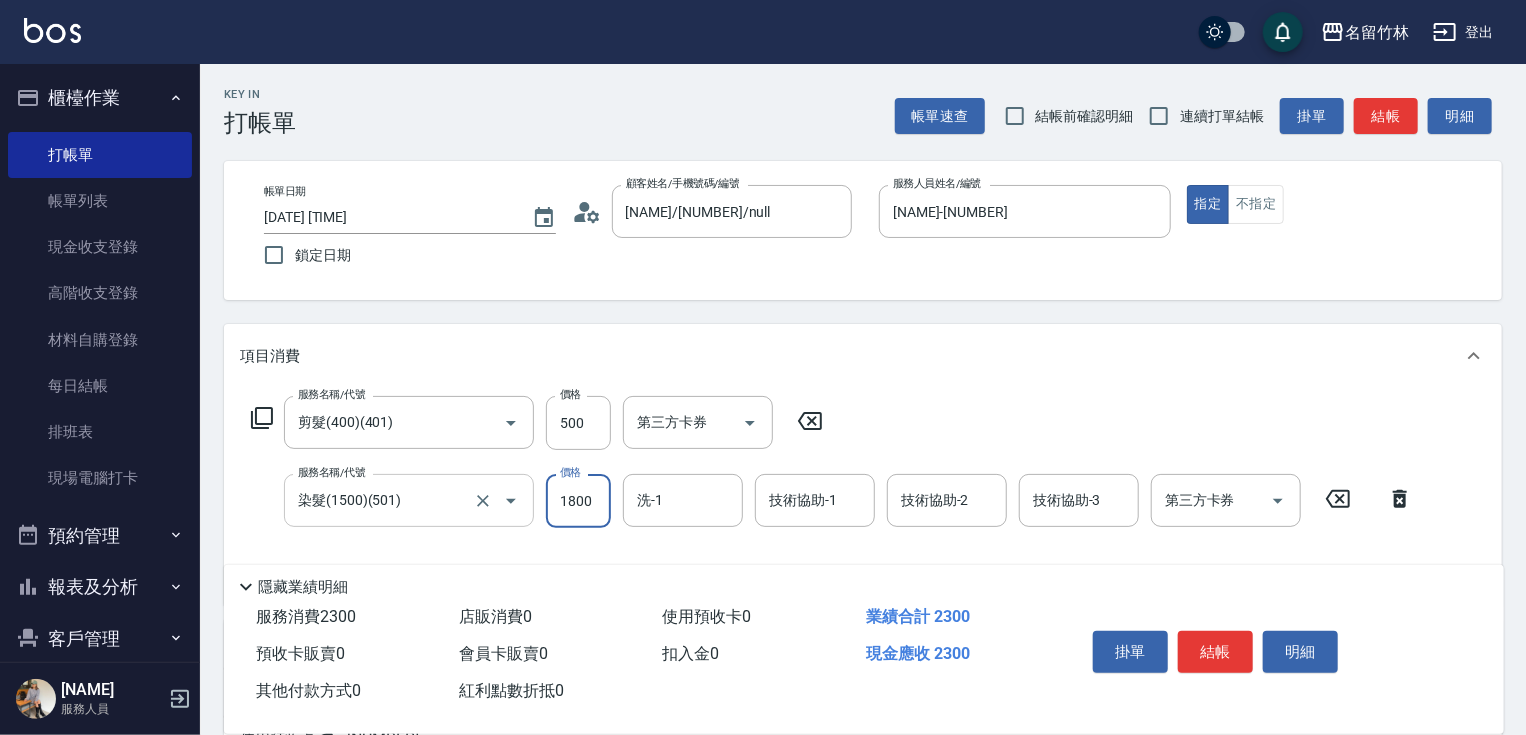 type on "1800" 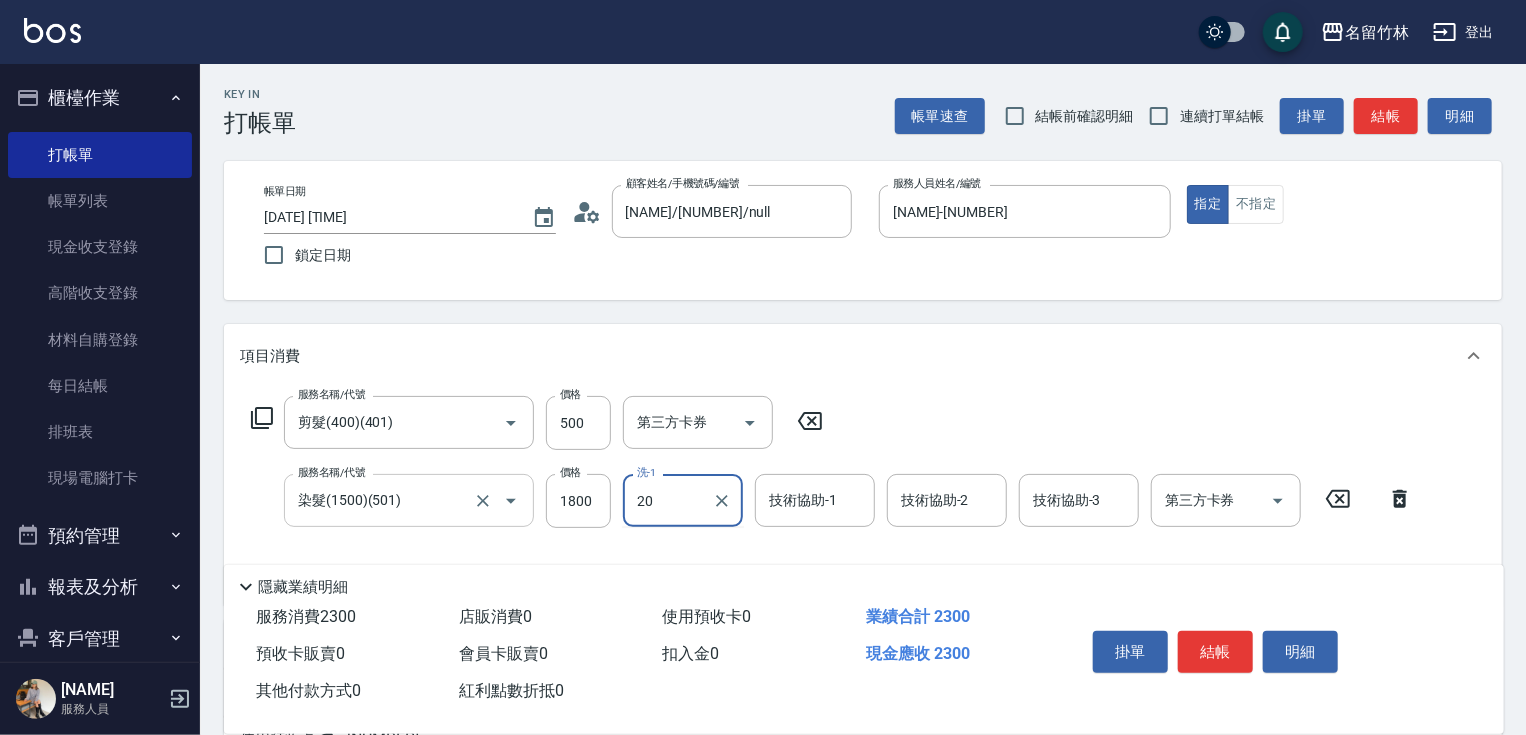 type on "肉圓-20" 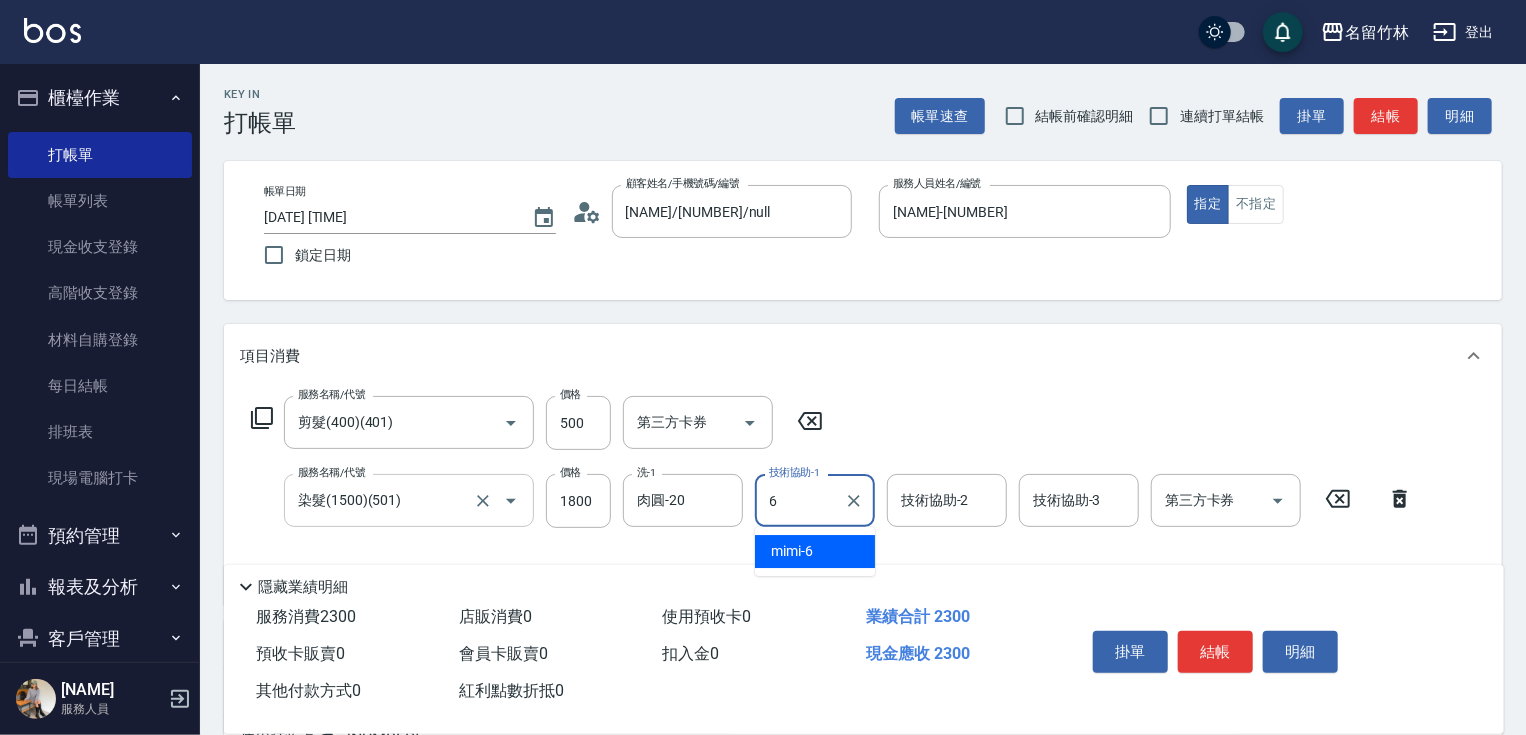 type on "[NAME]-[NUMBER]" 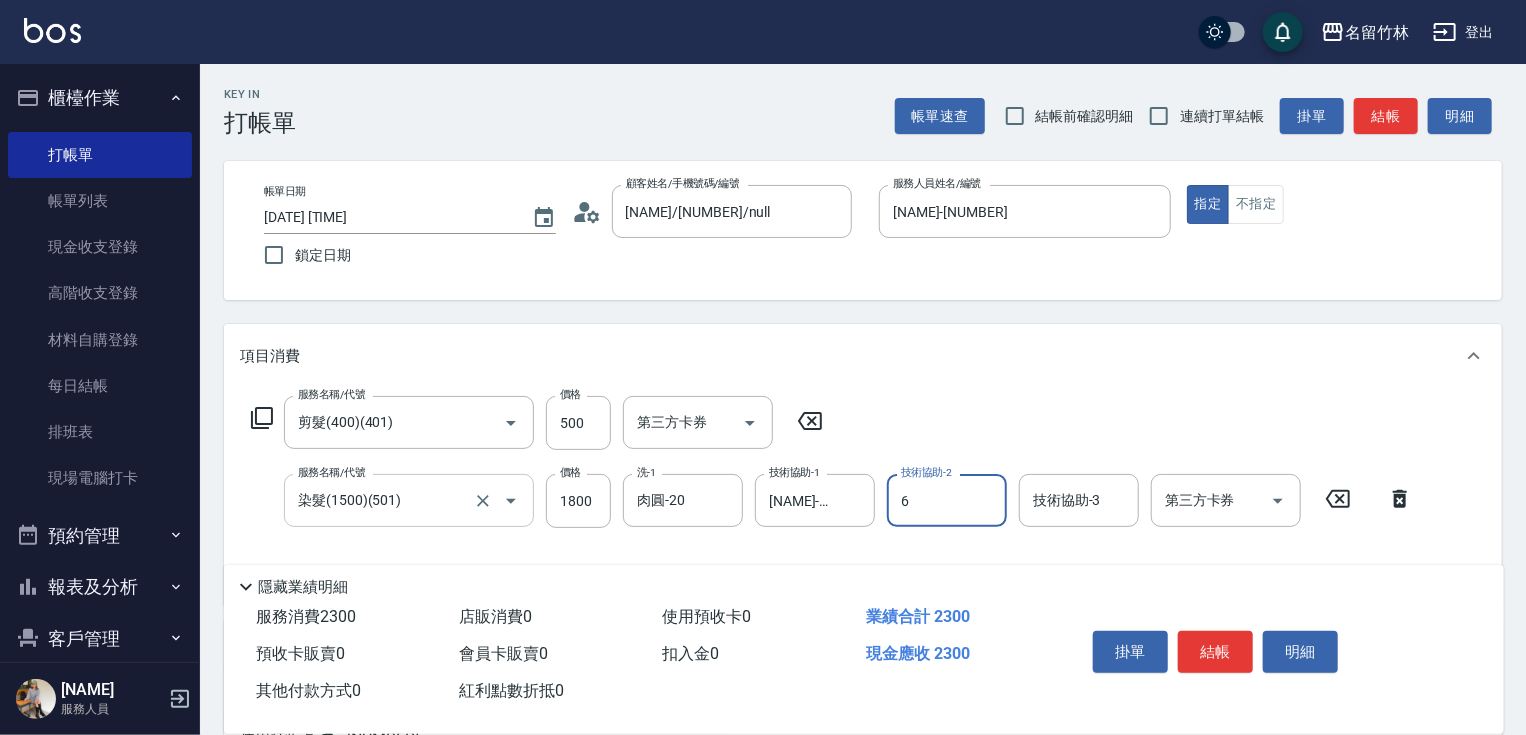 type on "[NAME]-[NUMBER]" 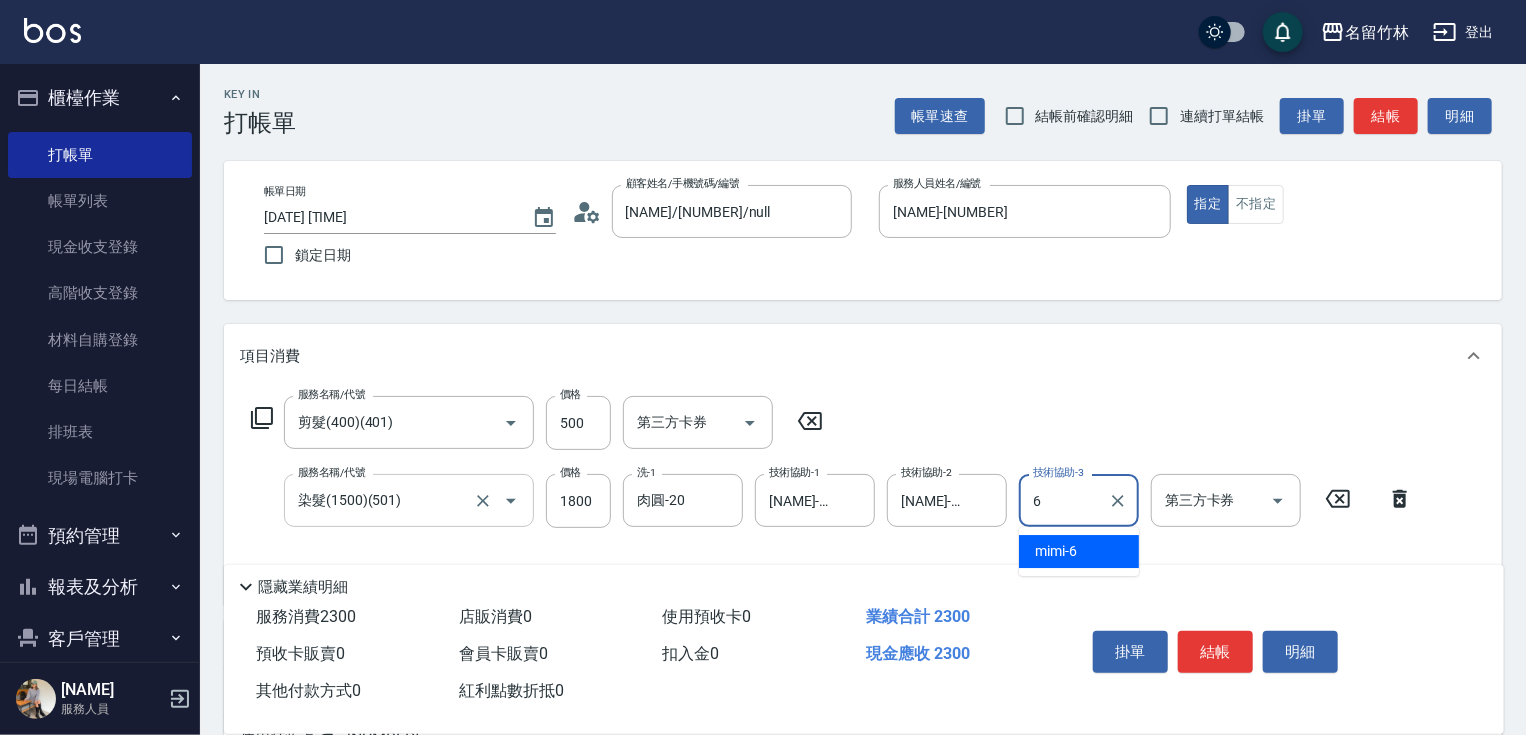 type on "[NAME]-[NUMBER]" 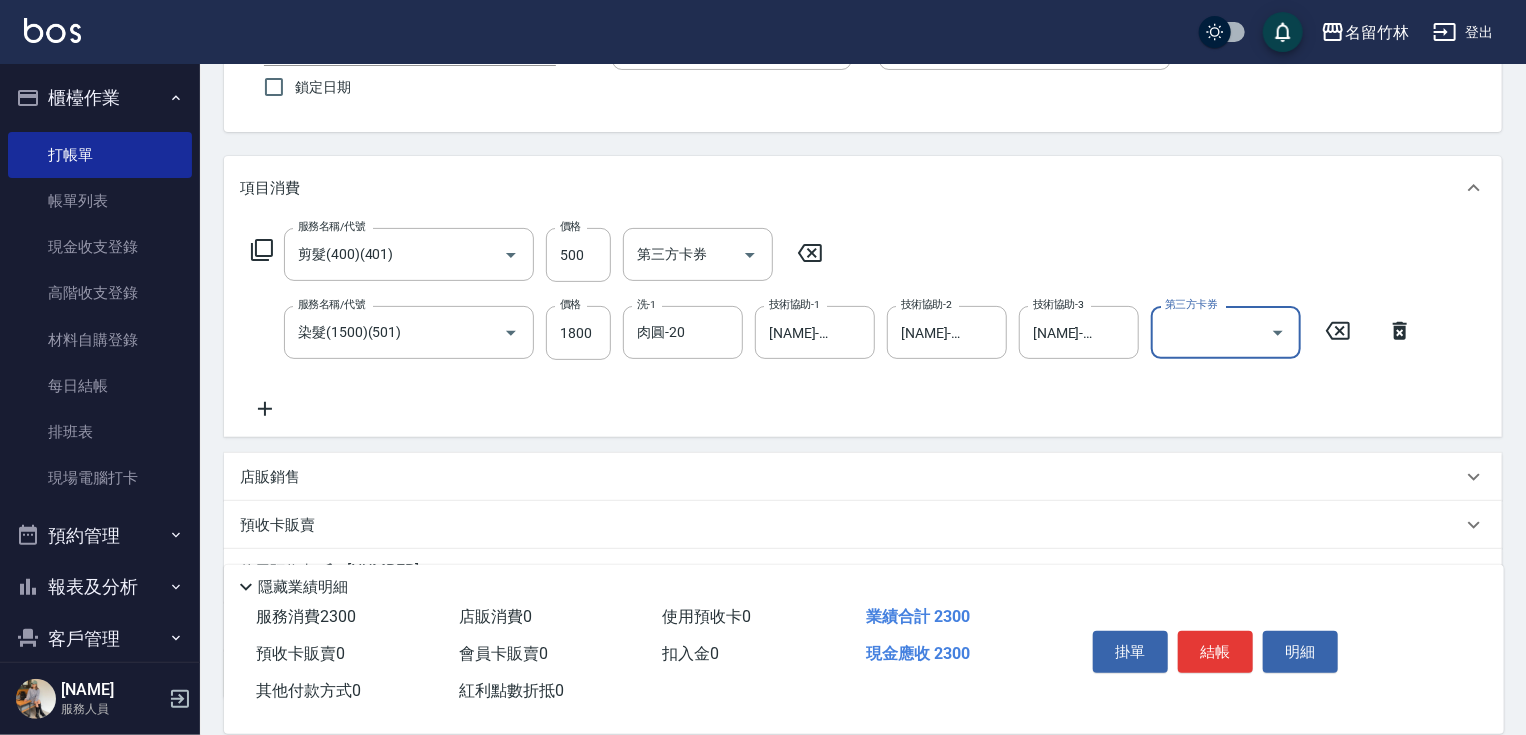 scroll, scrollTop: 321, scrollLeft: 0, axis: vertical 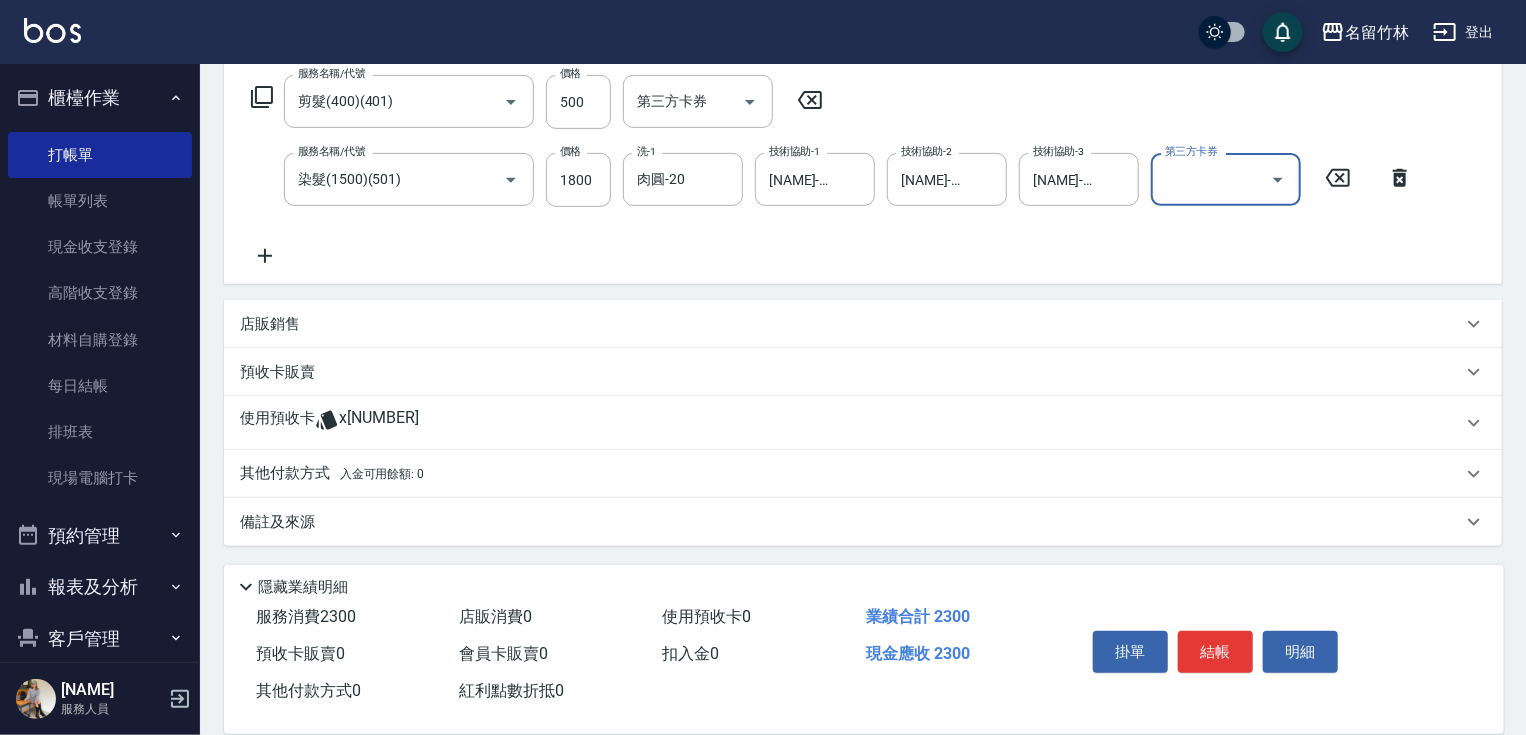click on "其他付款方式 入金可用餘額: 0" at bounding box center [332, 474] 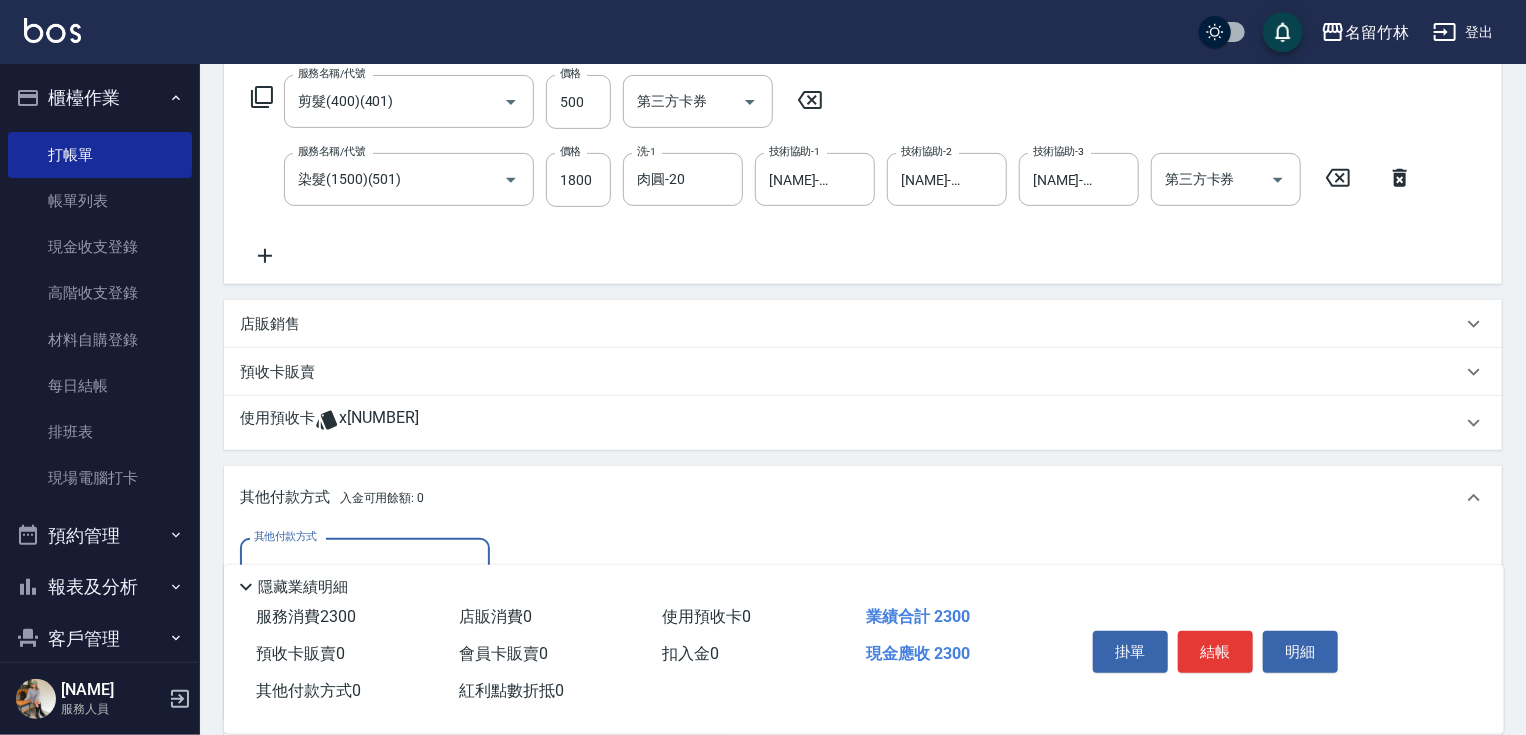scroll, scrollTop: 0, scrollLeft: 0, axis: both 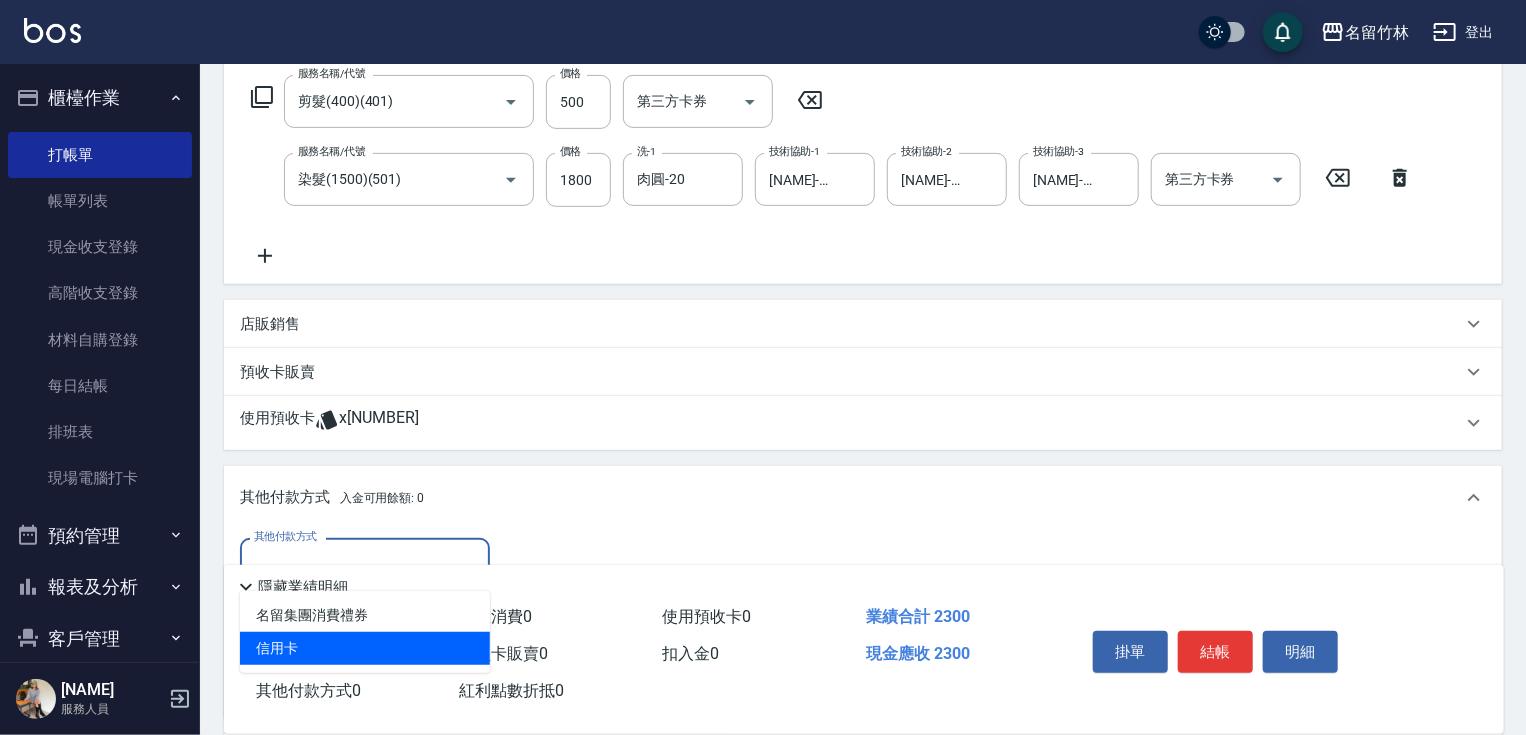 click on "信用卡" at bounding box center [365, 648] 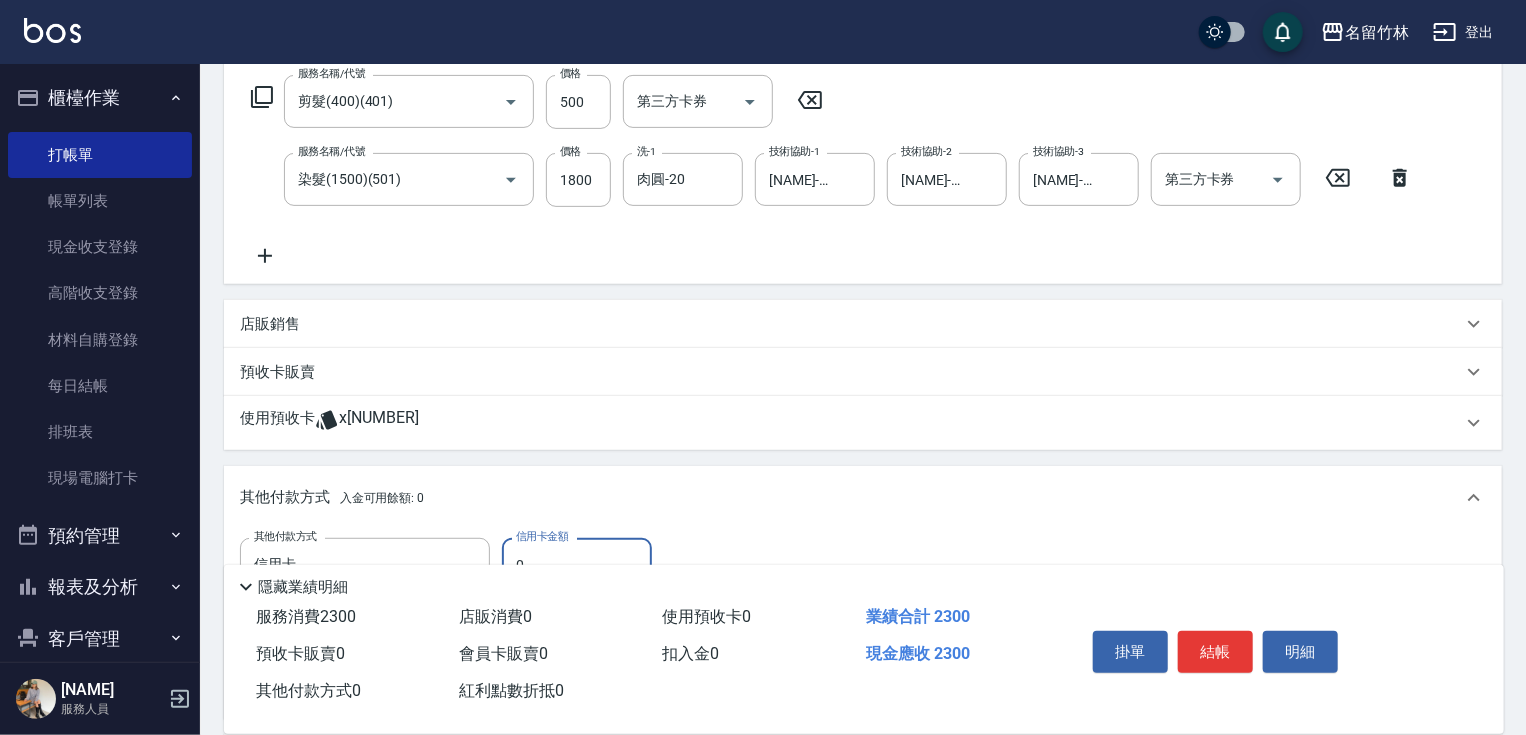 click on "0" at bounding box center (577, 565) 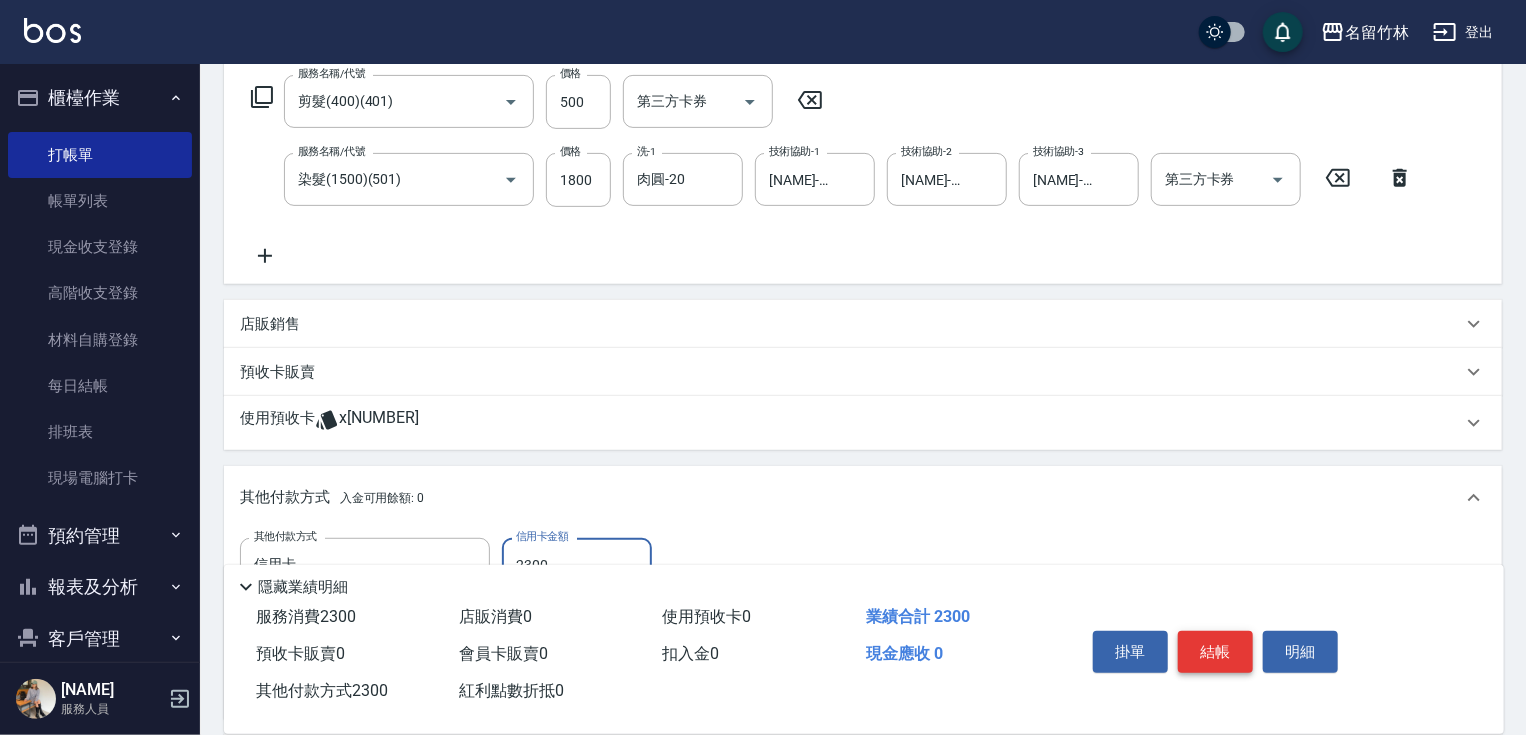 type on "2300" 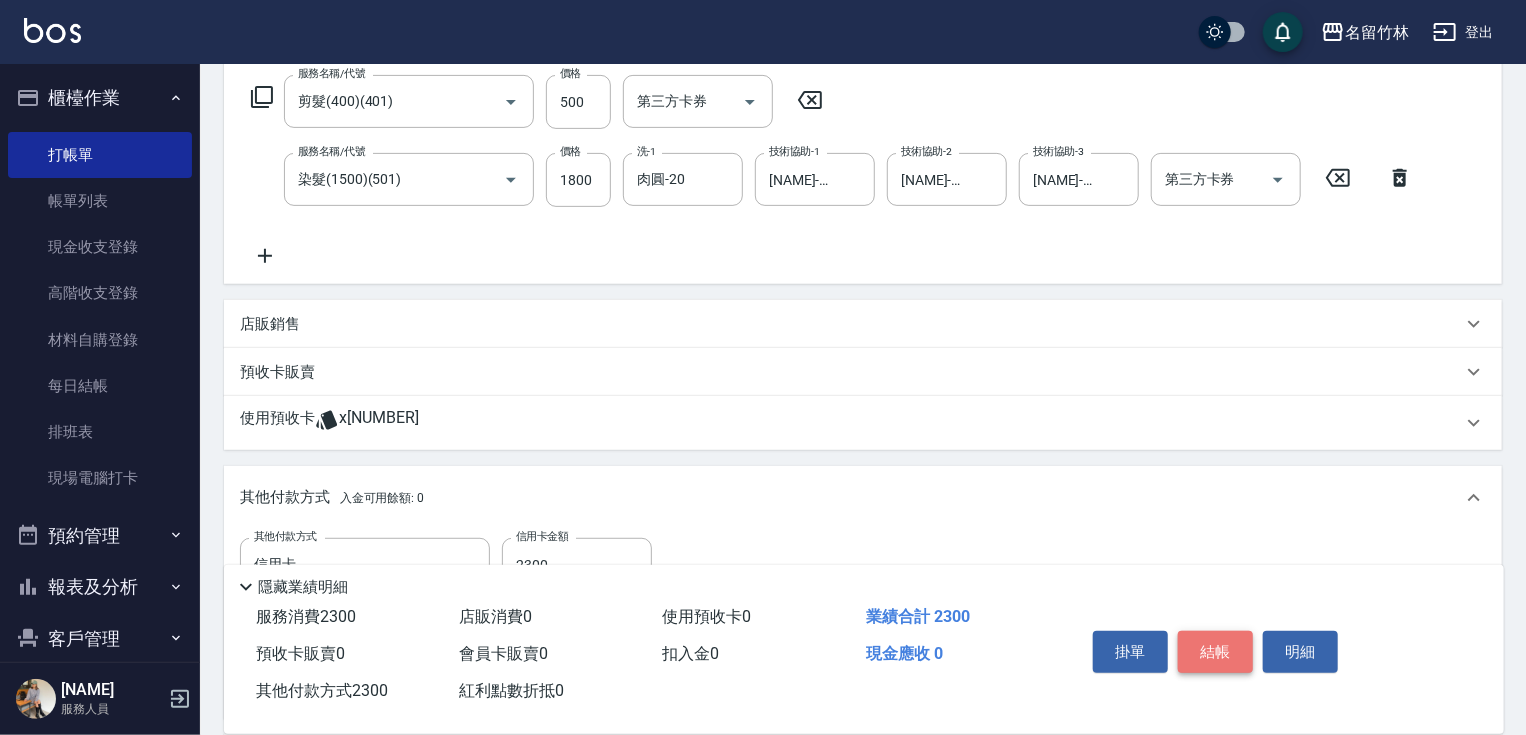 click on "結帳" at bounding box center (1215, 652) 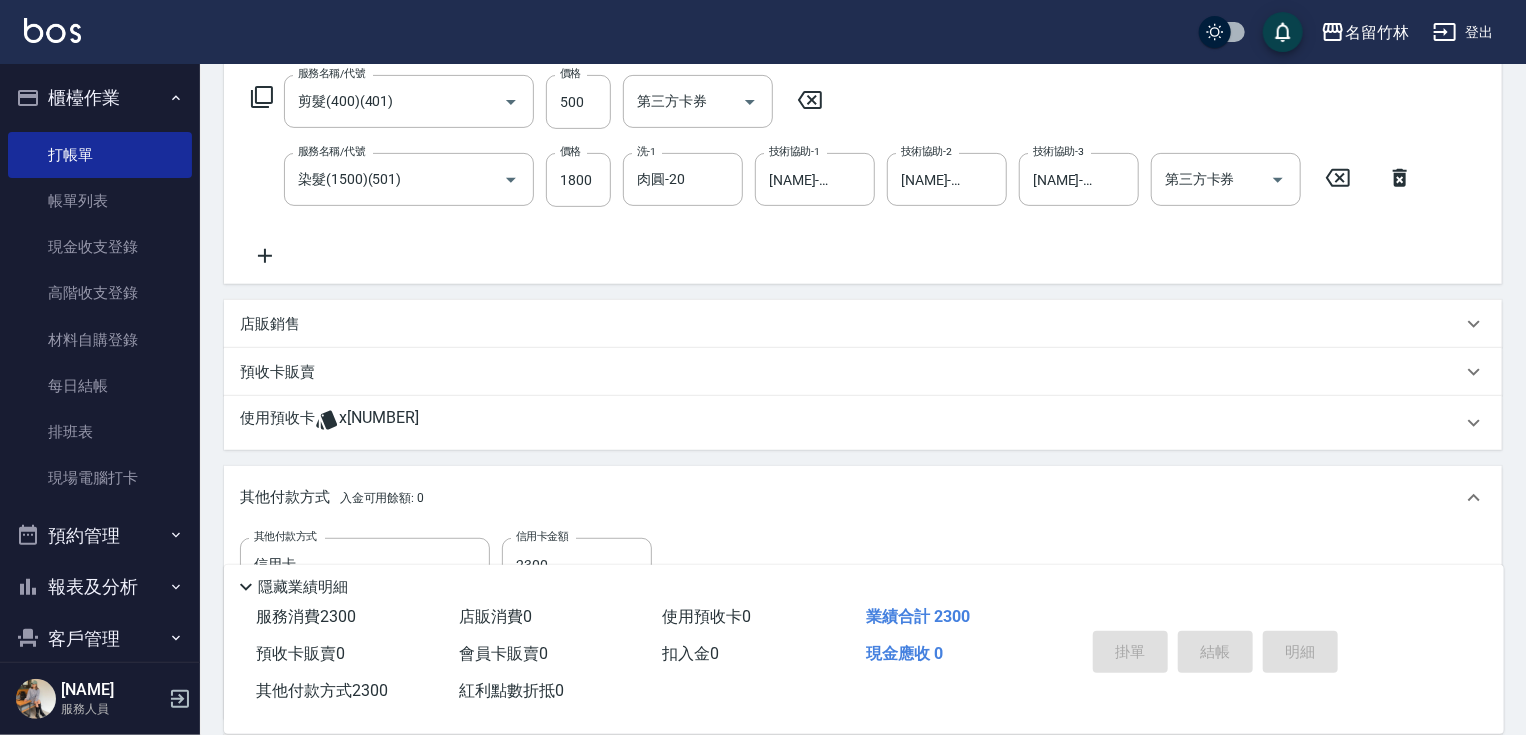 scroll, scrollTop: 0, scrollLeft: 0, axis: both 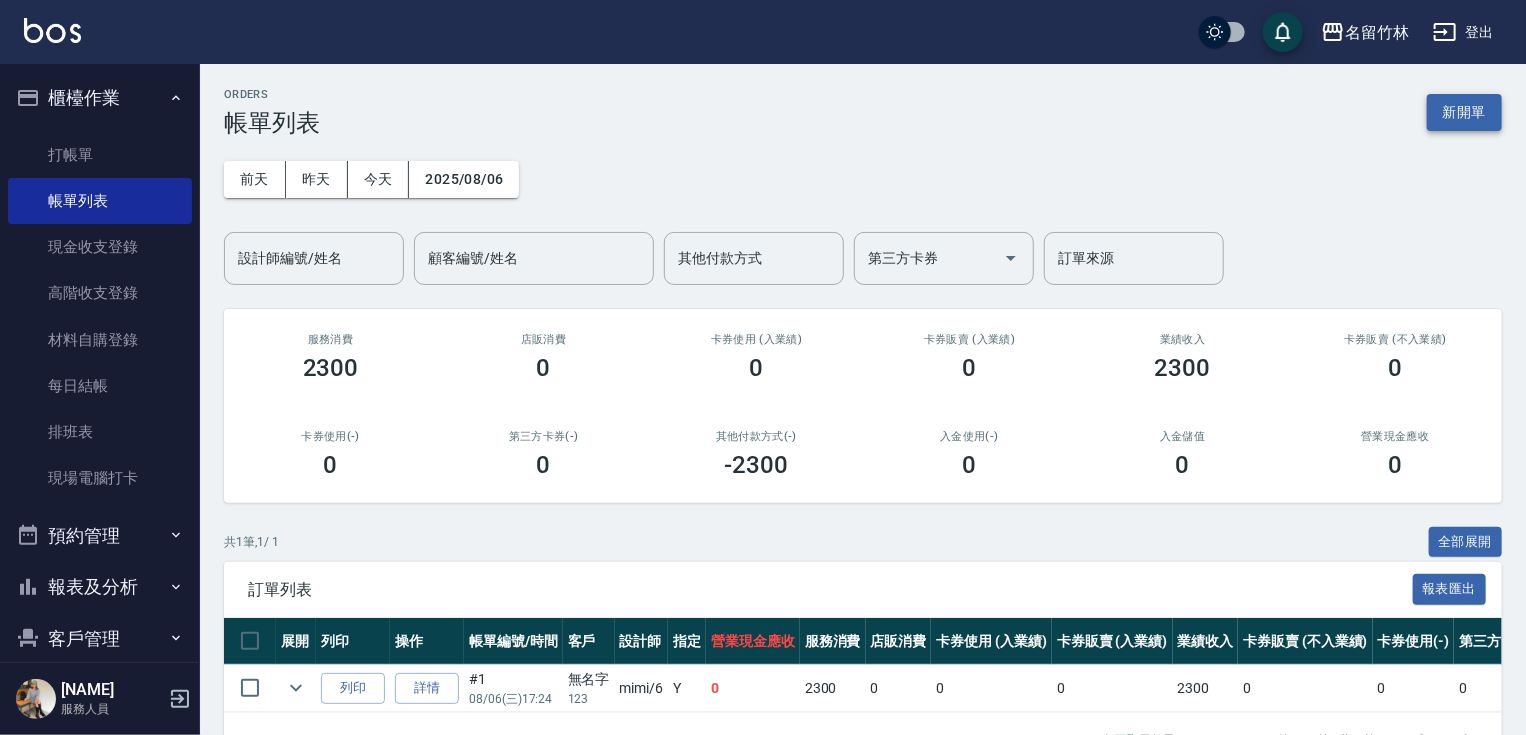 click on "新開單" at bounding box center (1464, 112) 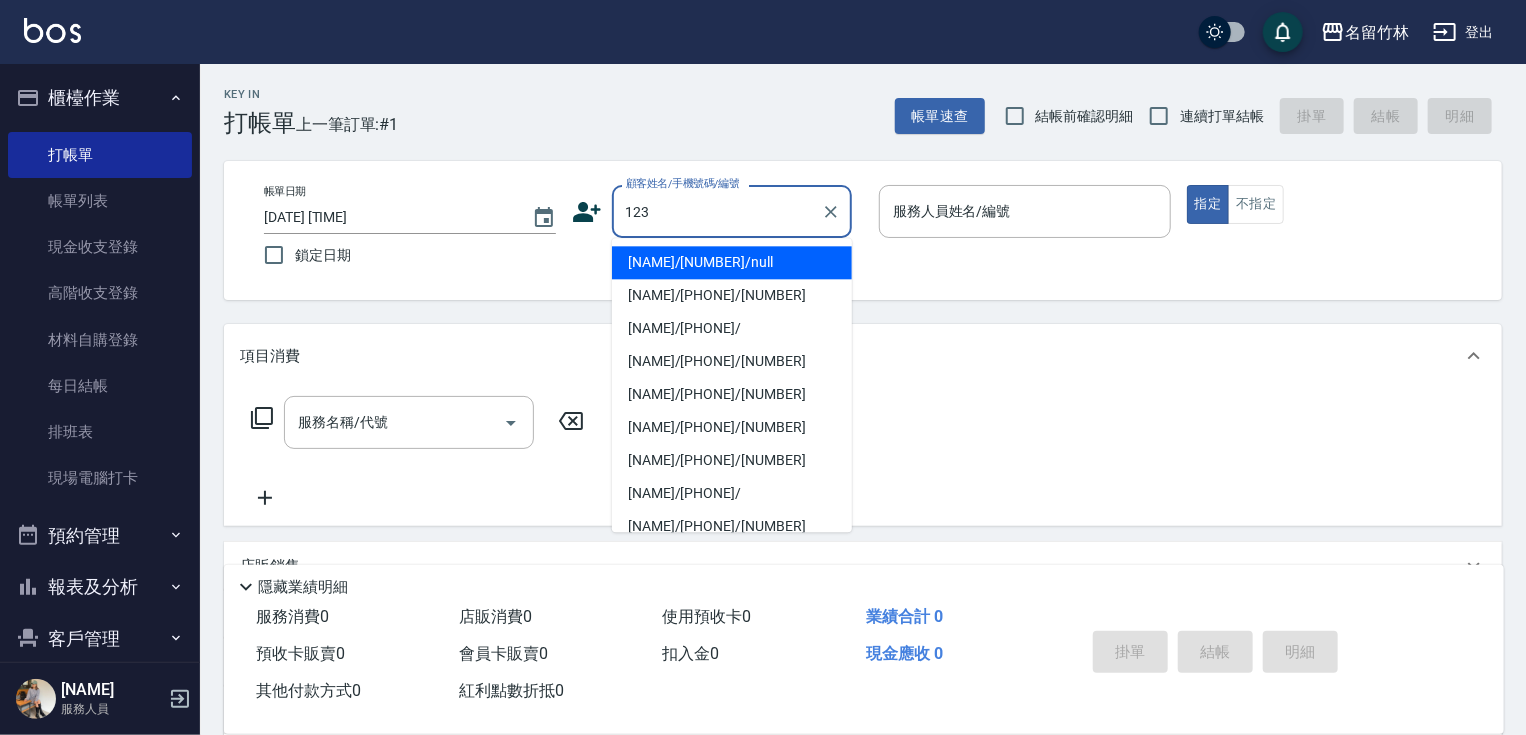 click on "[NAME]/[NUMBER]/null" at bounding box center [732, 262] 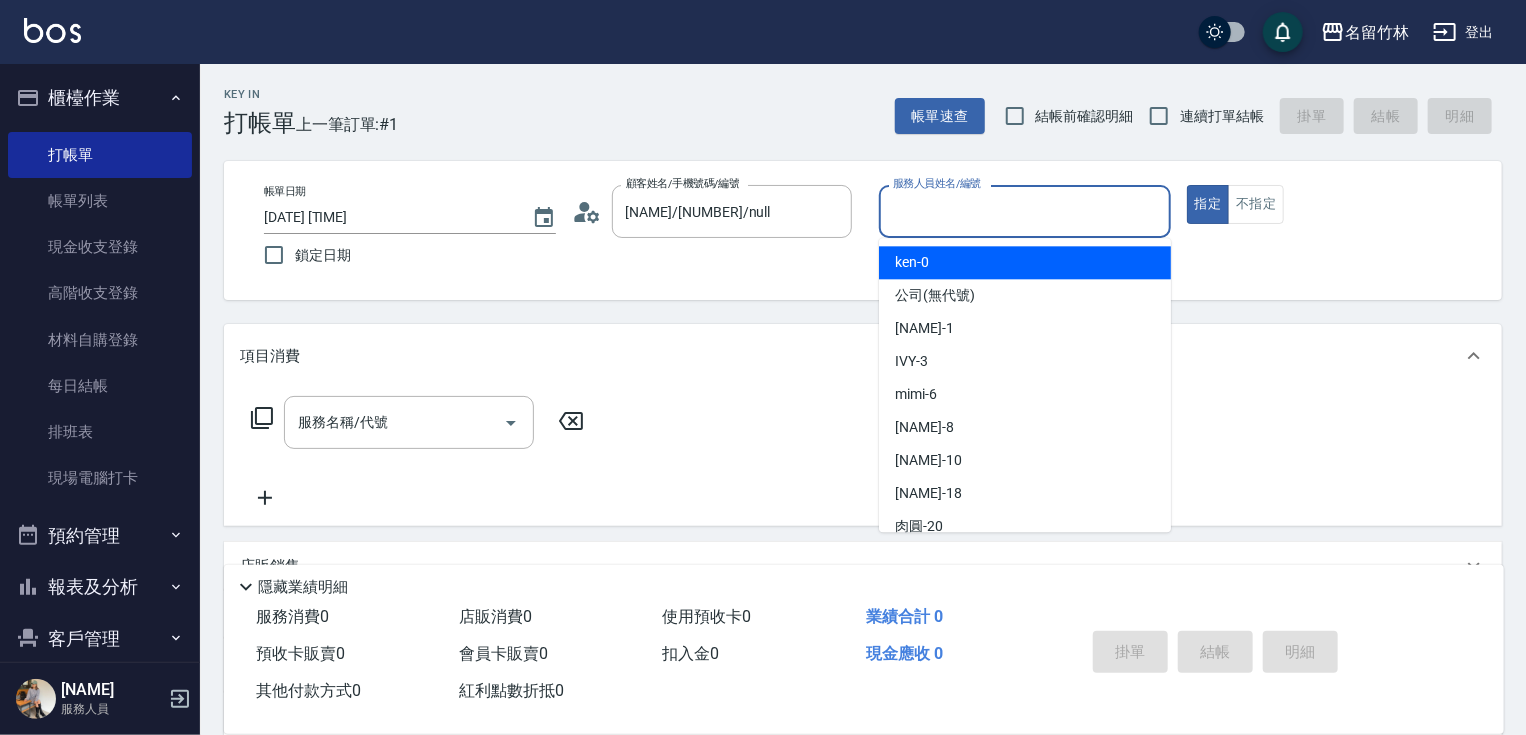 click on "服務人員姓名/編號" at bounding box center [1025, 211] 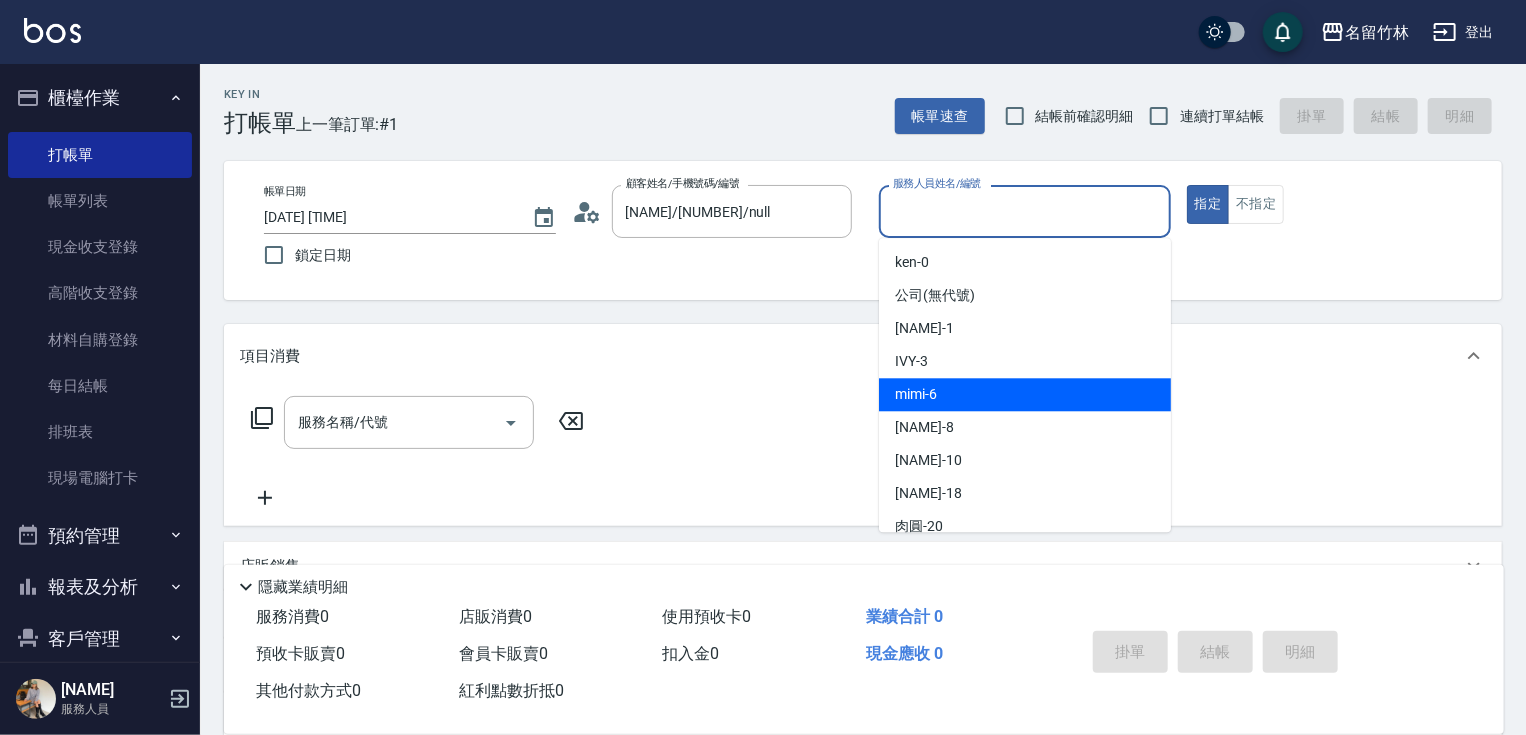 click on "[NAME] [NUMBER]" at bounding box center [1025, 394] 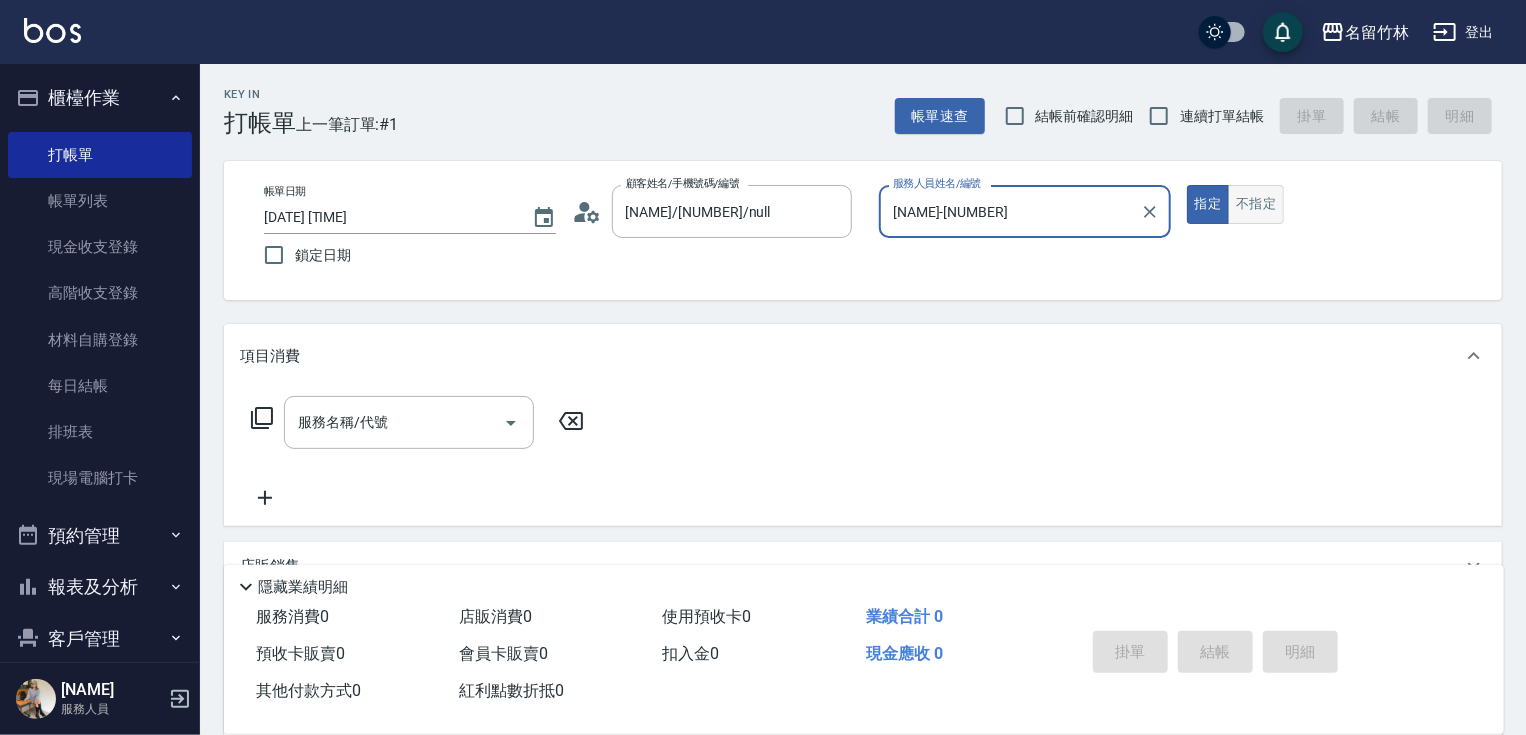 click on "不指定" at bounding box center (1256, 204) 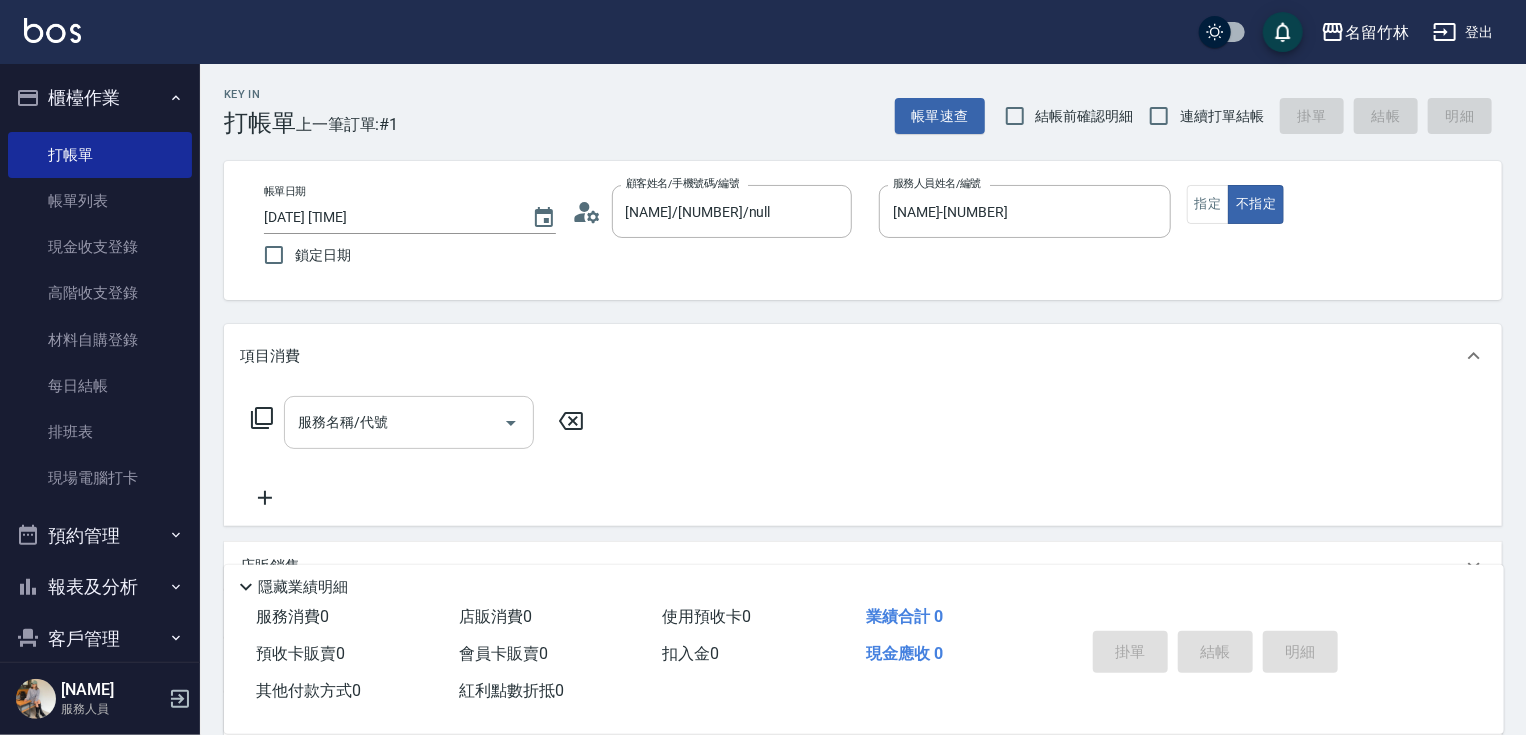 click on "服務名稱/代號" at bounding box center [394, 422] 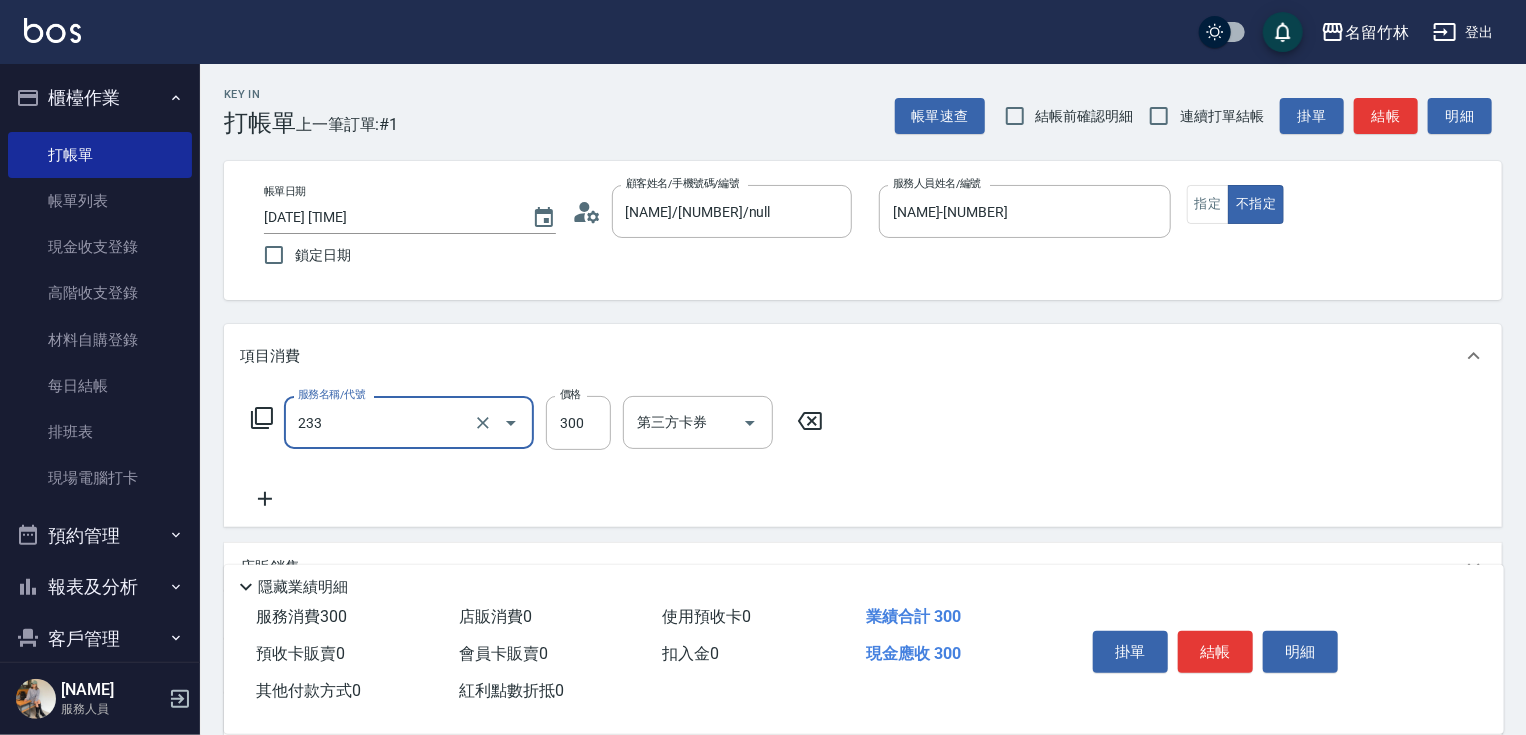 type on "洗髮300(233)" 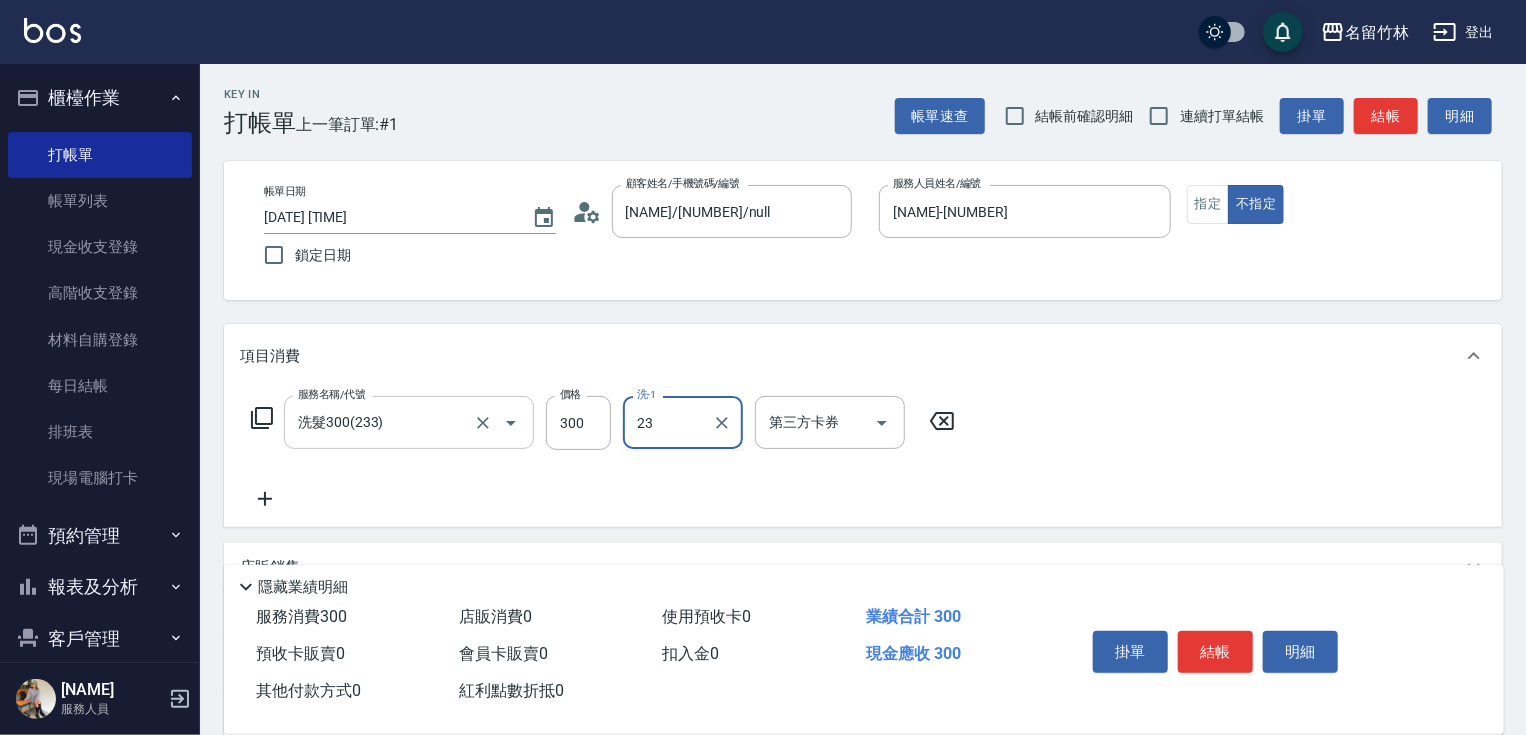 type on "鴨肉-23" 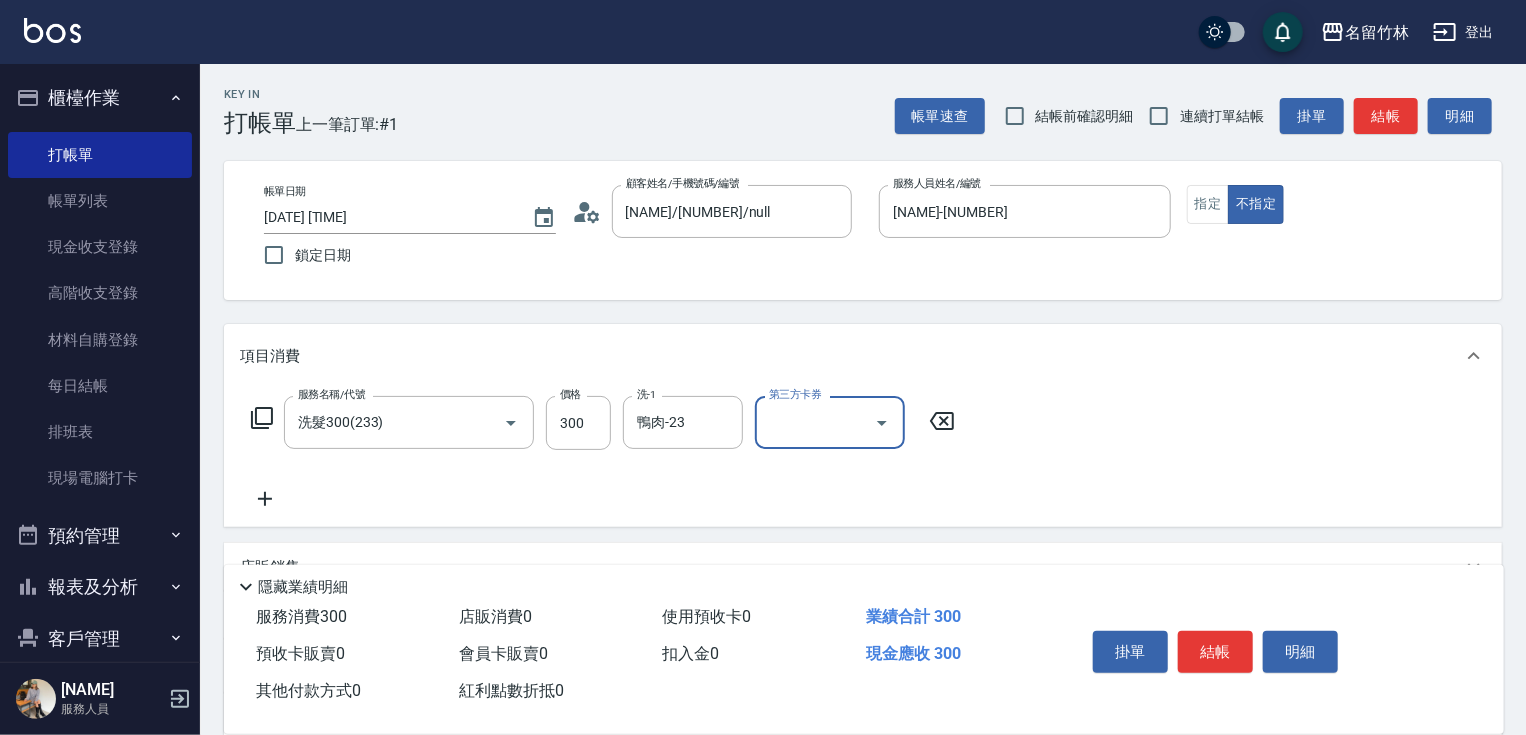 click 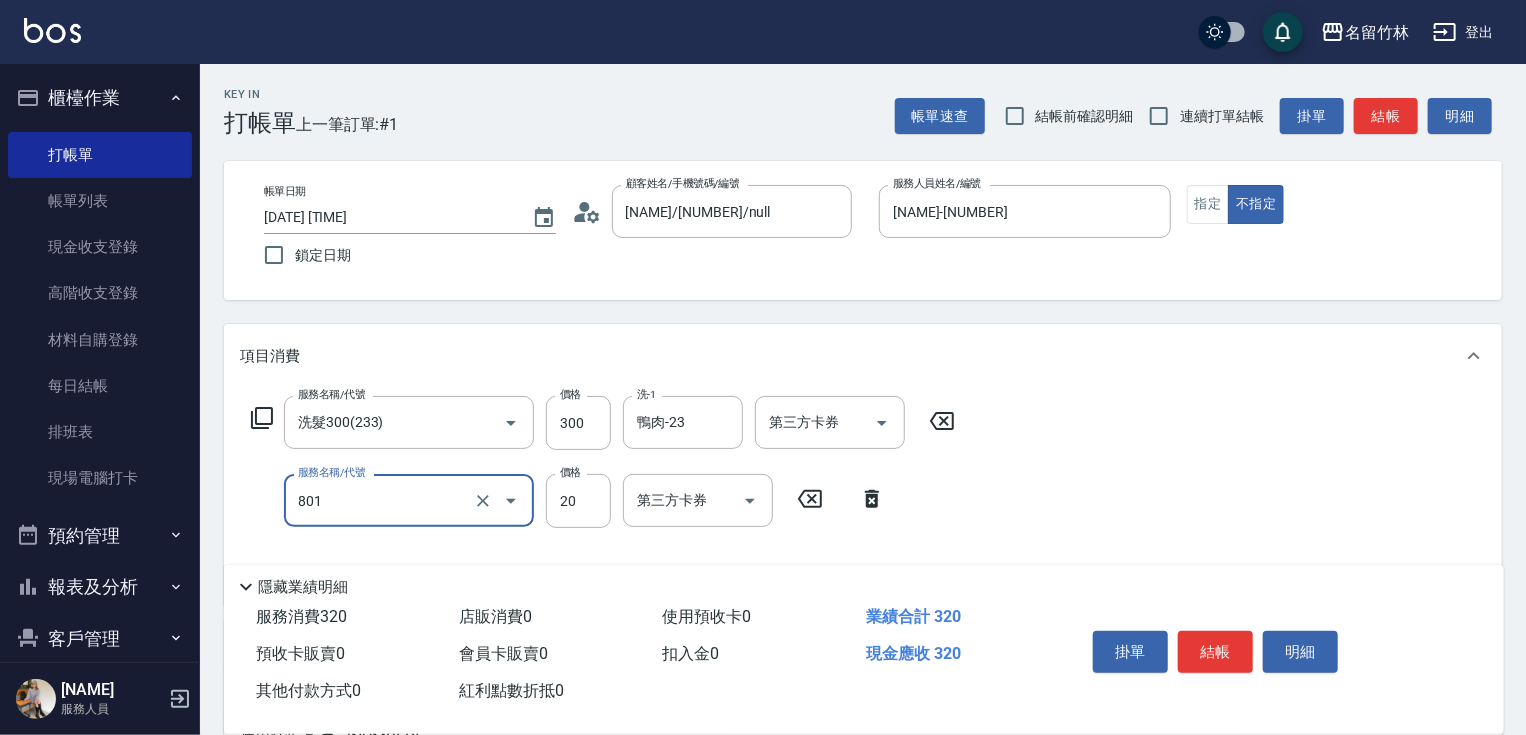 type on "潤絲20(801)" 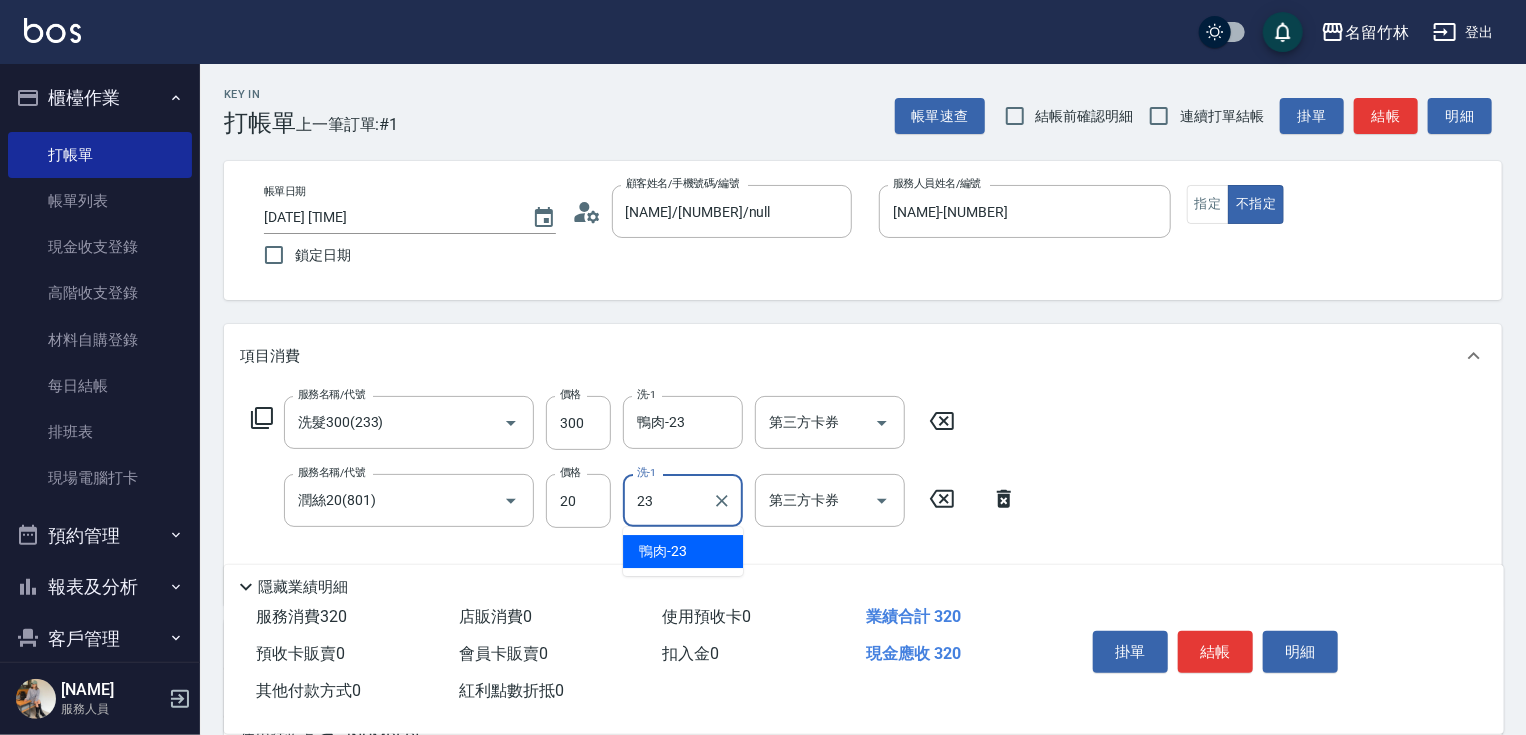 type on "鴨肉-23" 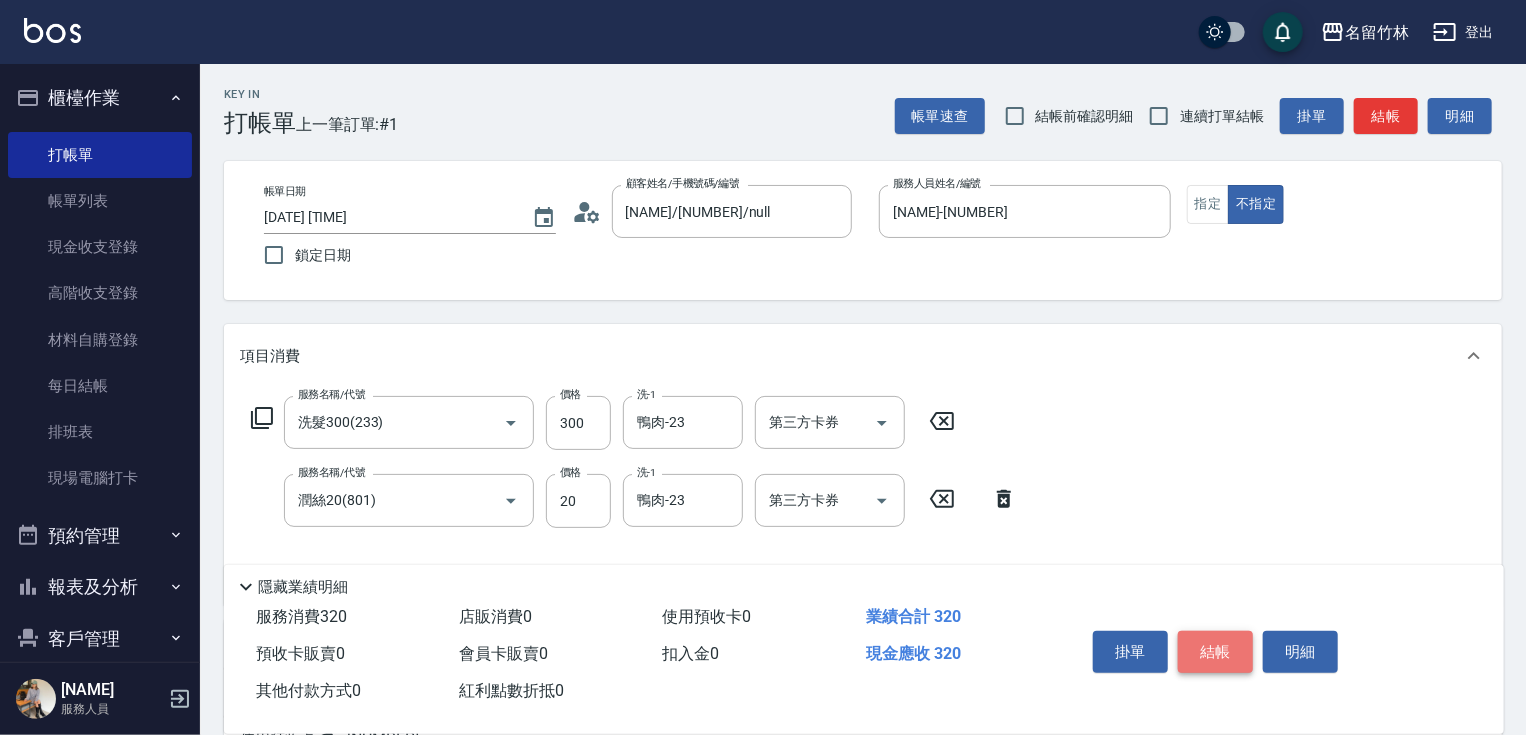 click on "結帳" at bounding box center (1215, 652) 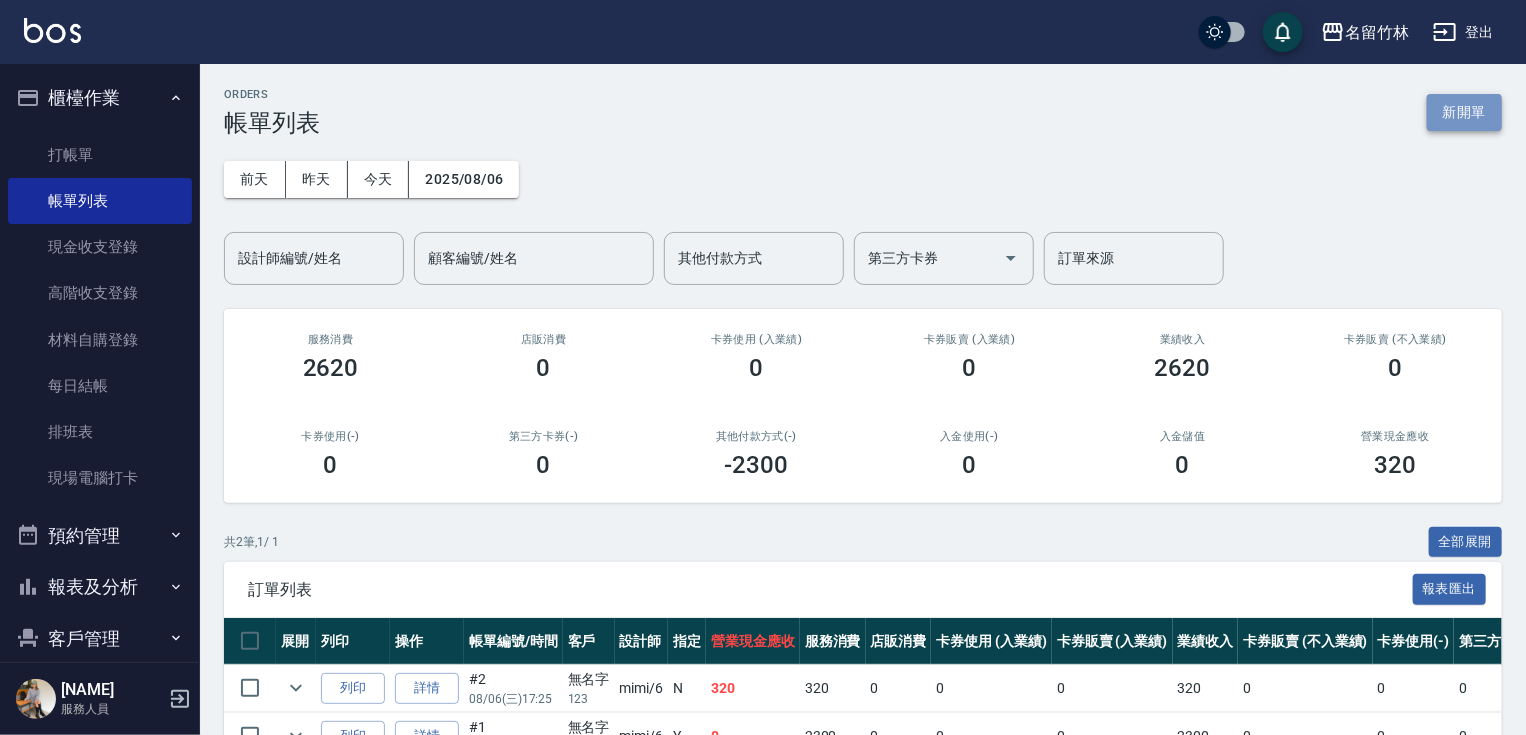 click on "新開單" at bounding box center [1464, 112] 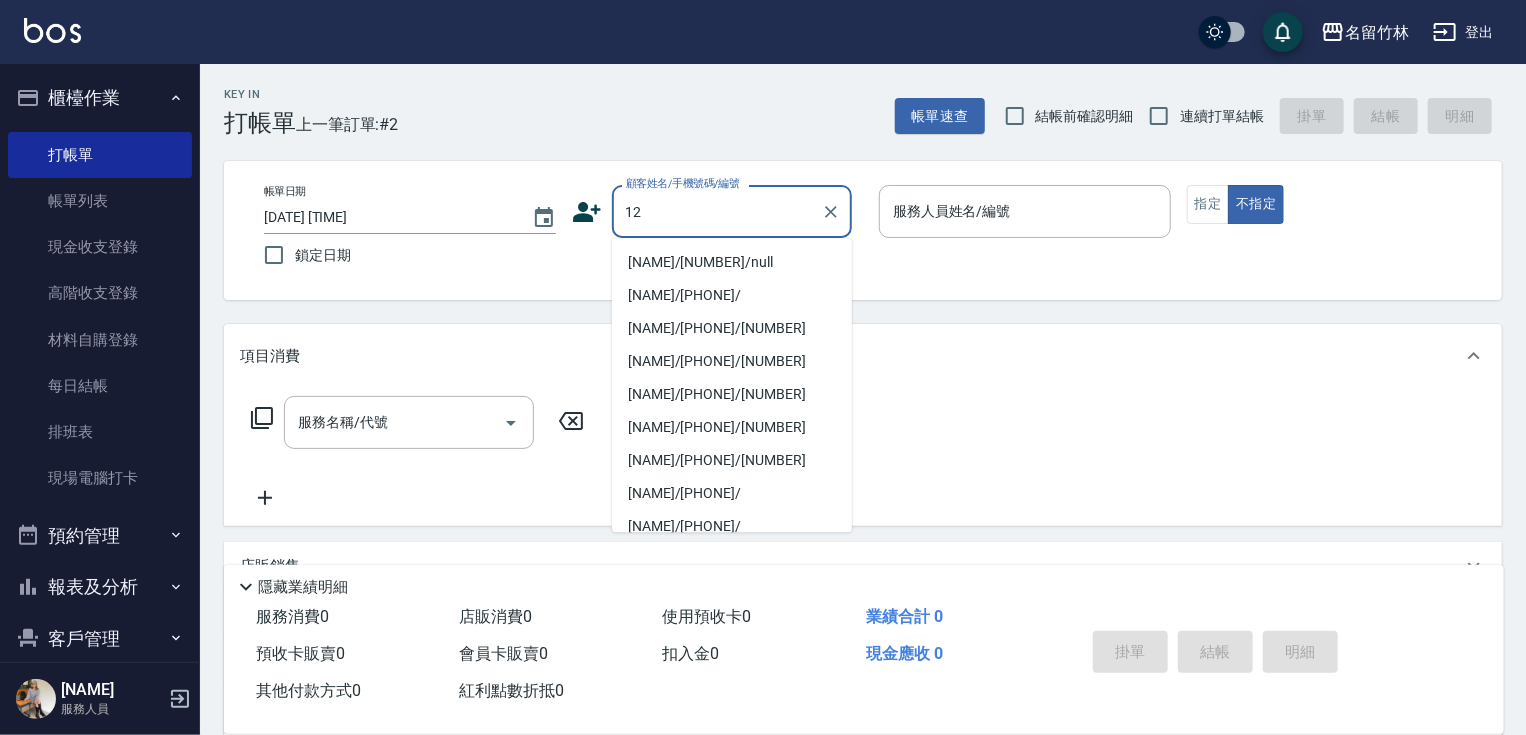 click on "[NAME]/[NUMBER]/null" at bounding box center (732, 262) 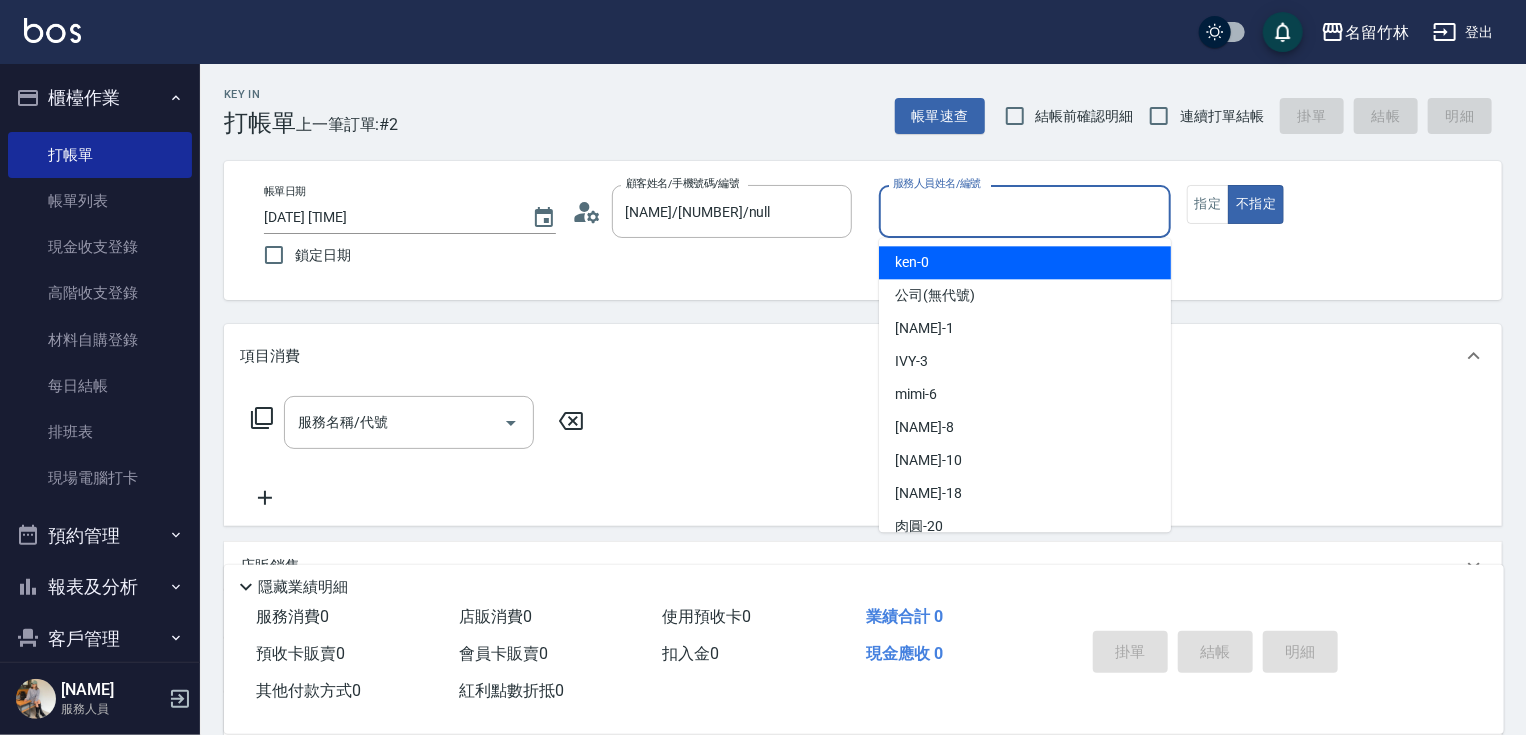 click on "服務人員姓名/編號" at bounding box center (1025, 211) 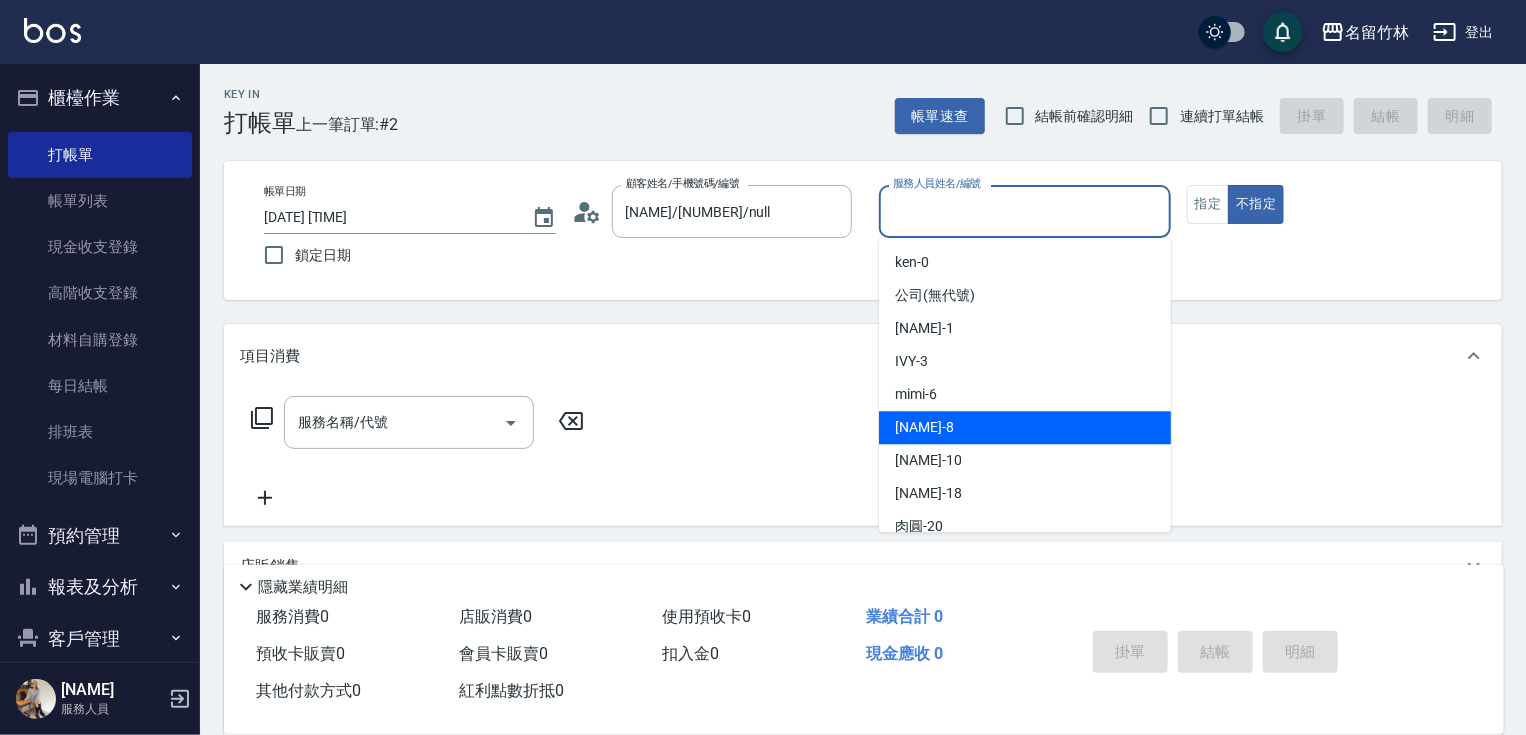 click on "[NAME] [NUMBER]" at bounding box center [1025, 427] 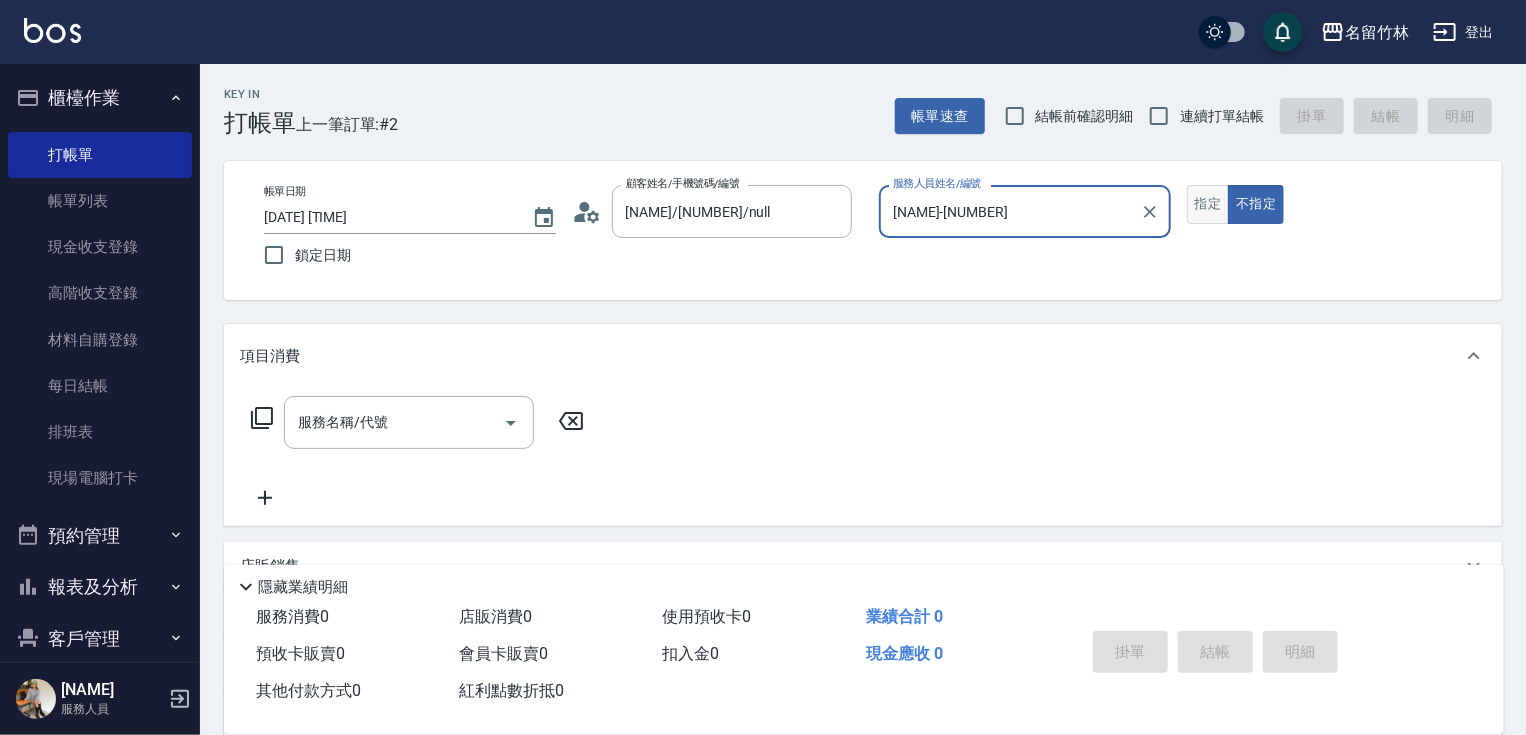 click on "指定" at bounding box center (1208, 204) 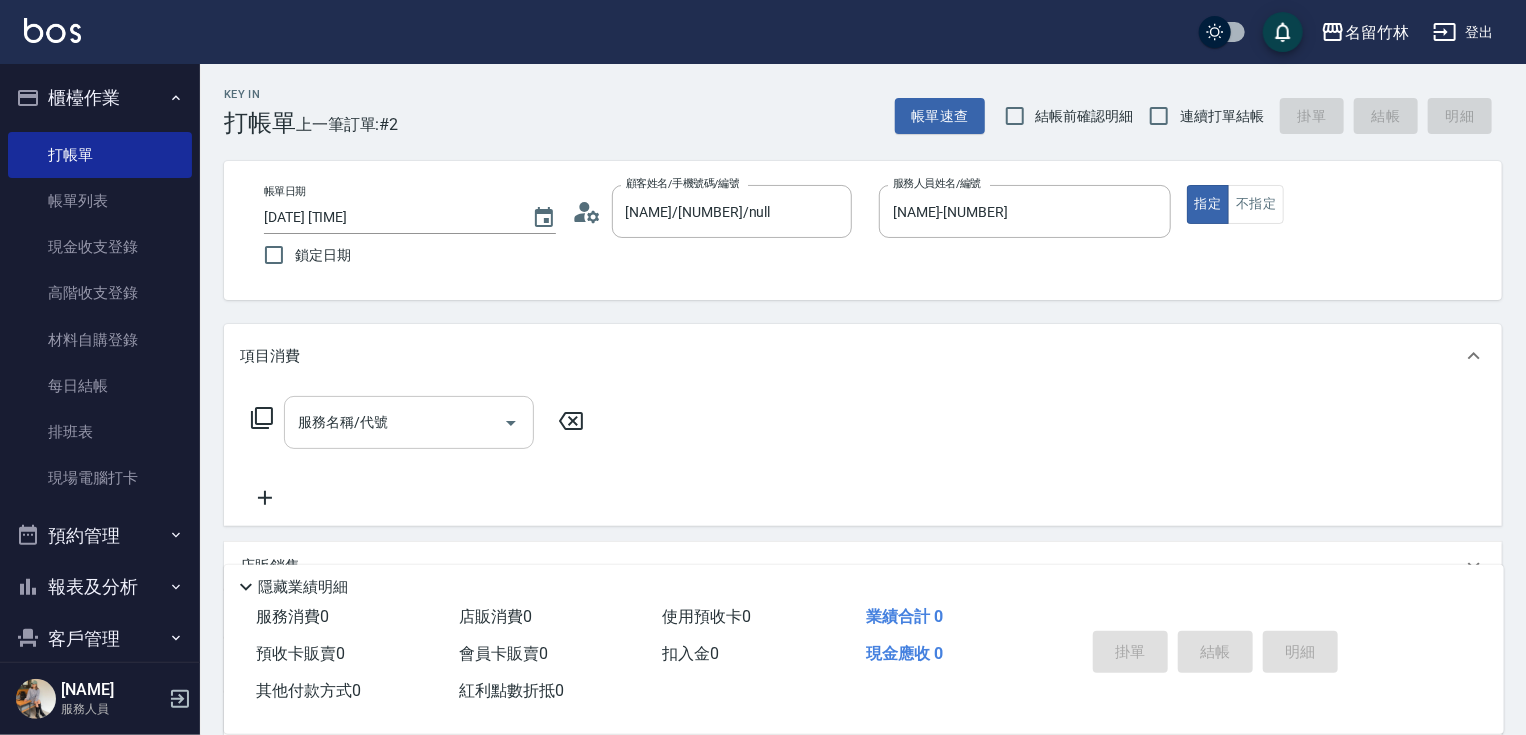 click on "服務名稱/代號" at bounding box center (394, 422) 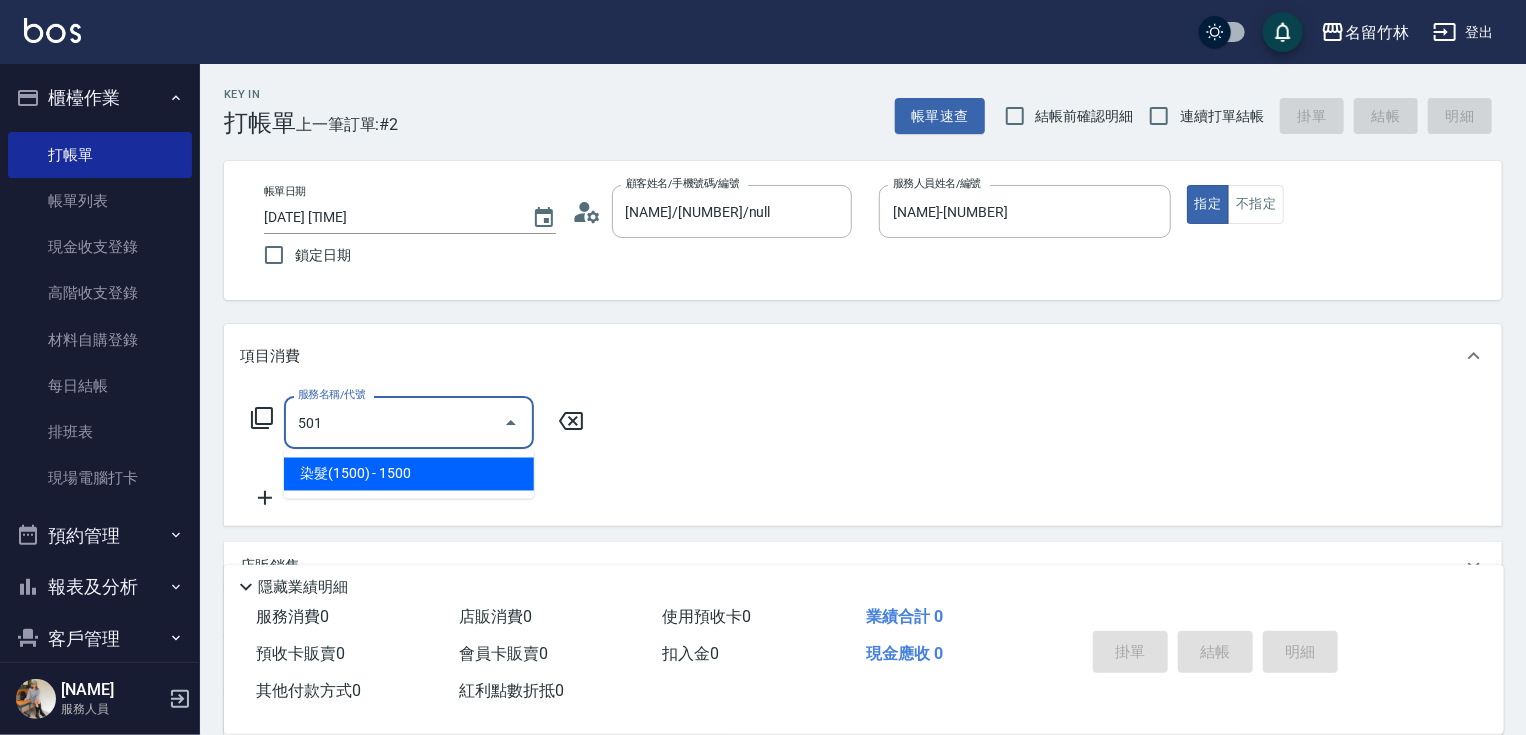 type on "染髮(1500)(501)" 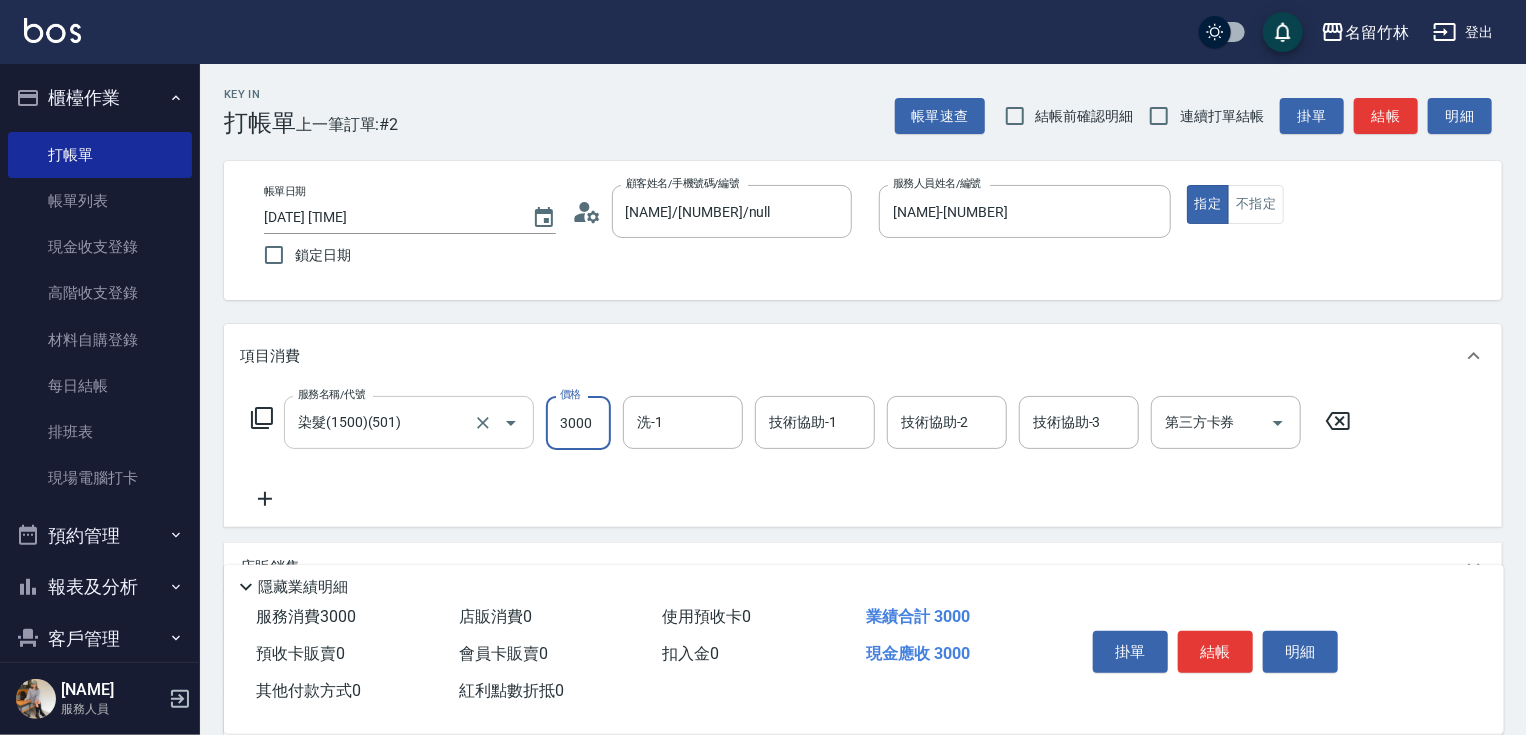 type on "3000" 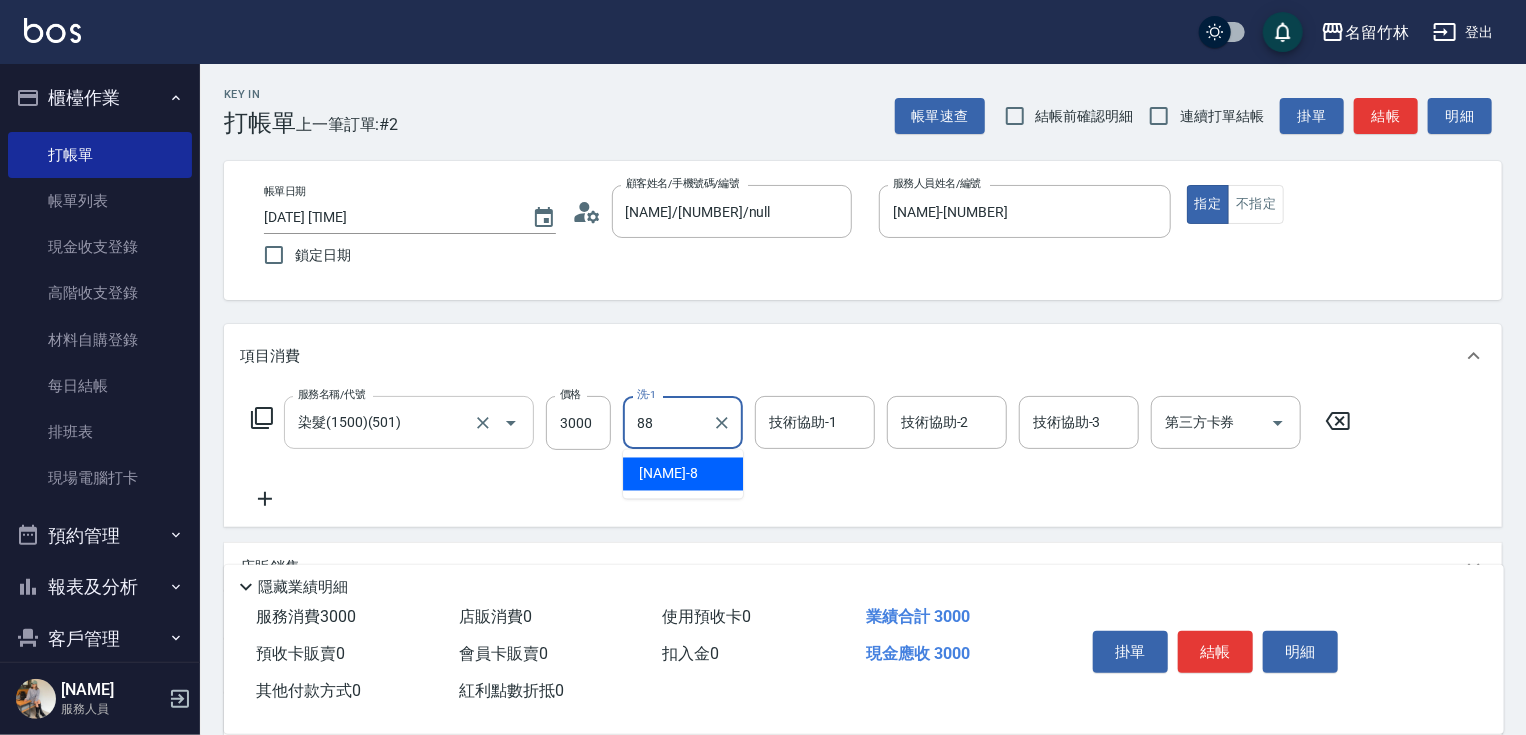 type on "88" 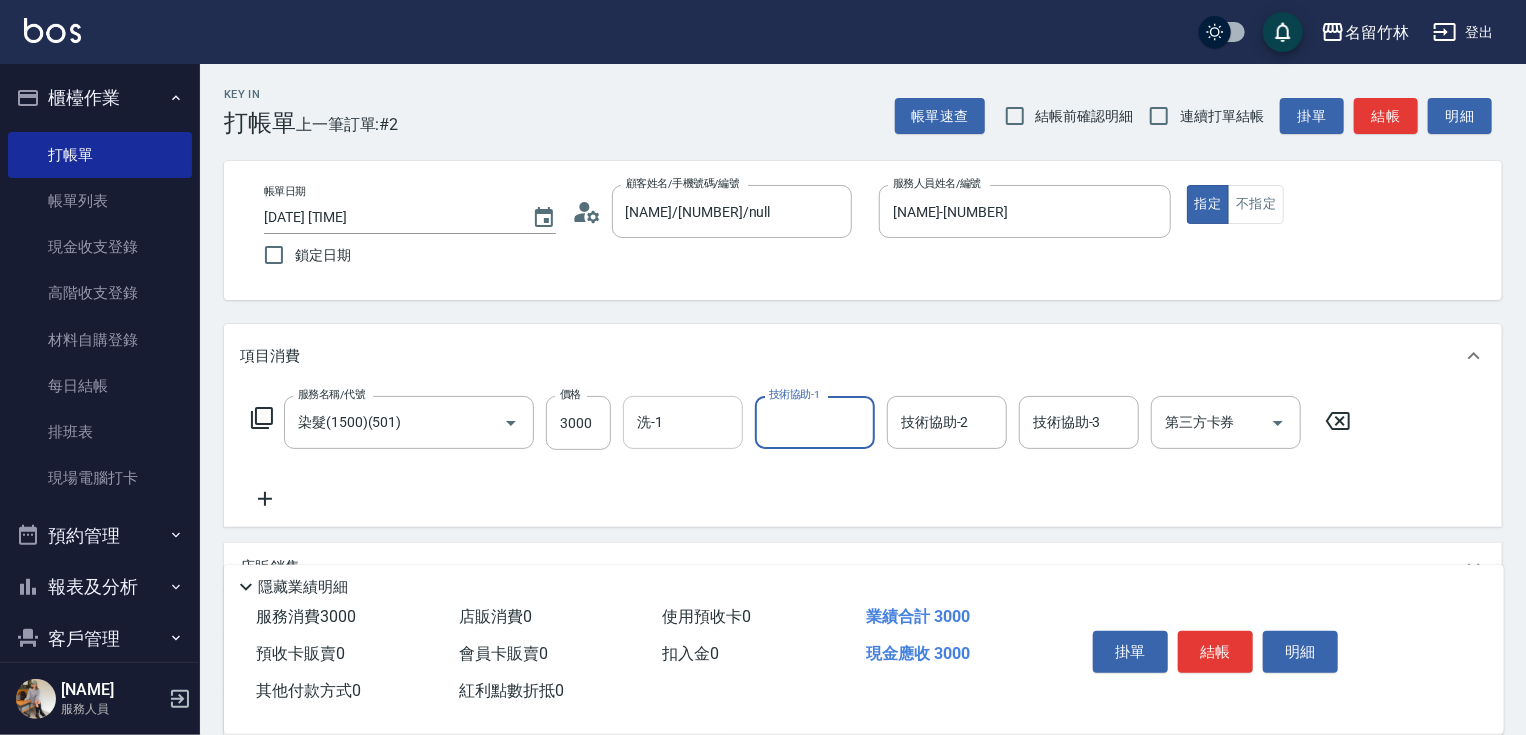 click on "洗-1" at bounding box center (683, 422) 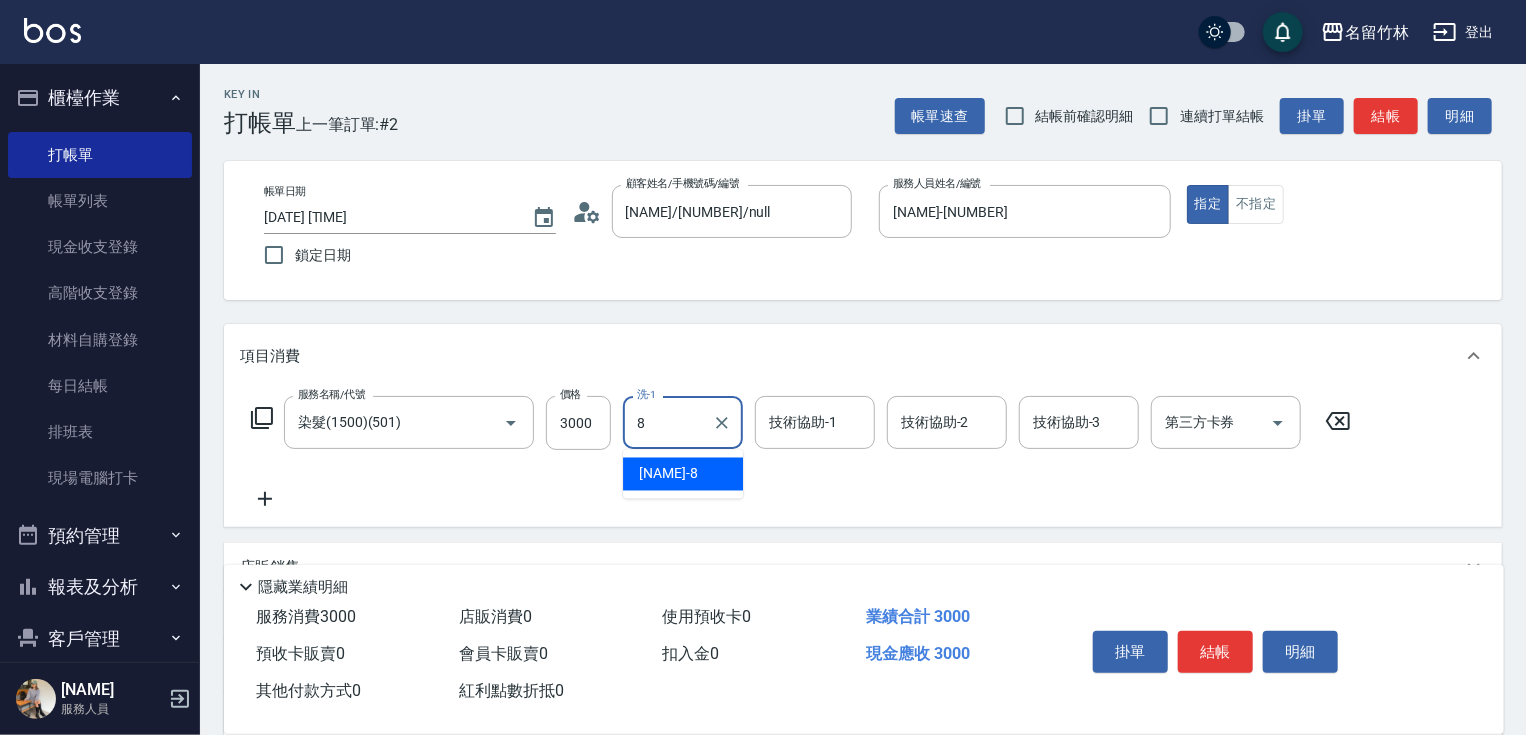 type on "[NAME]-[NUMBER]" 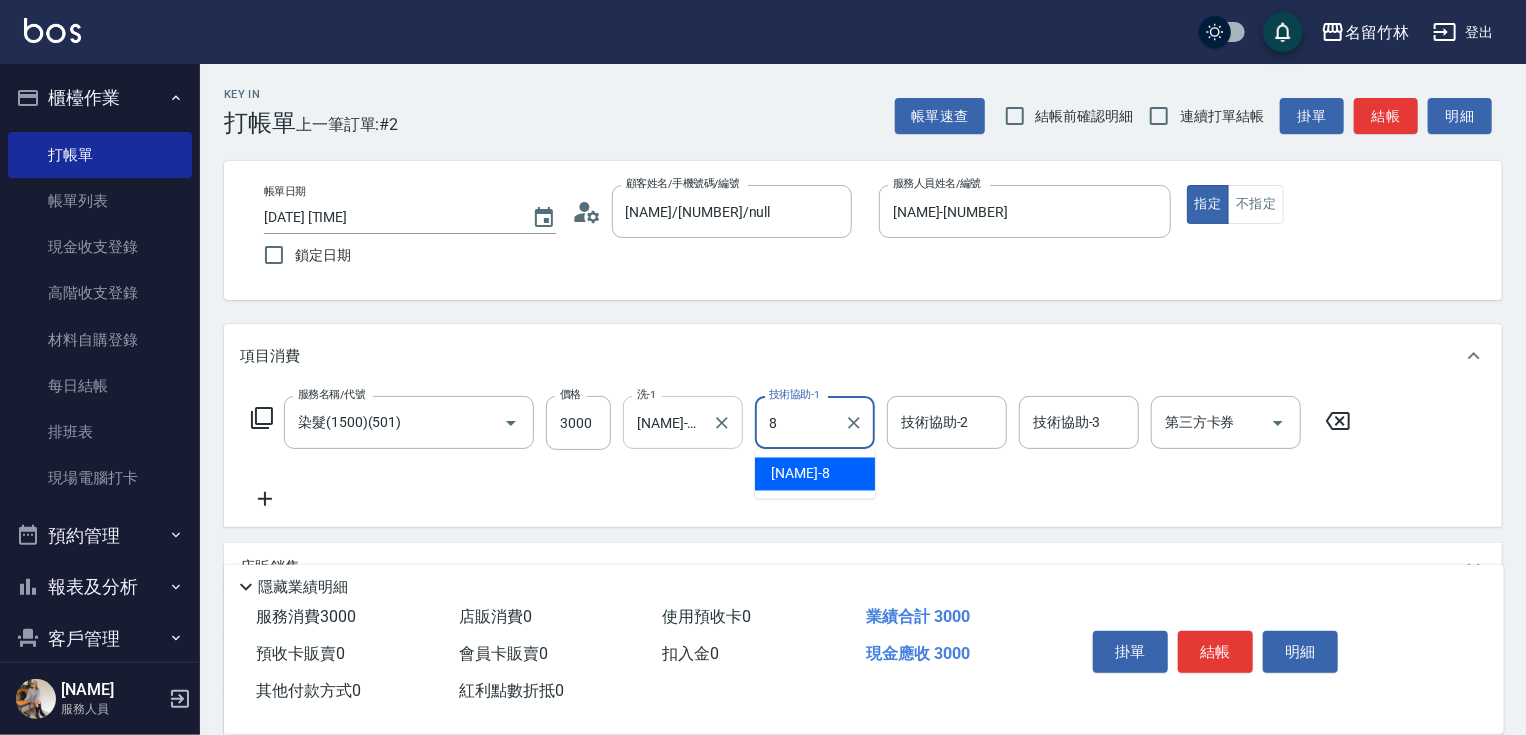 type on "[NAME]-[NUMBER]" 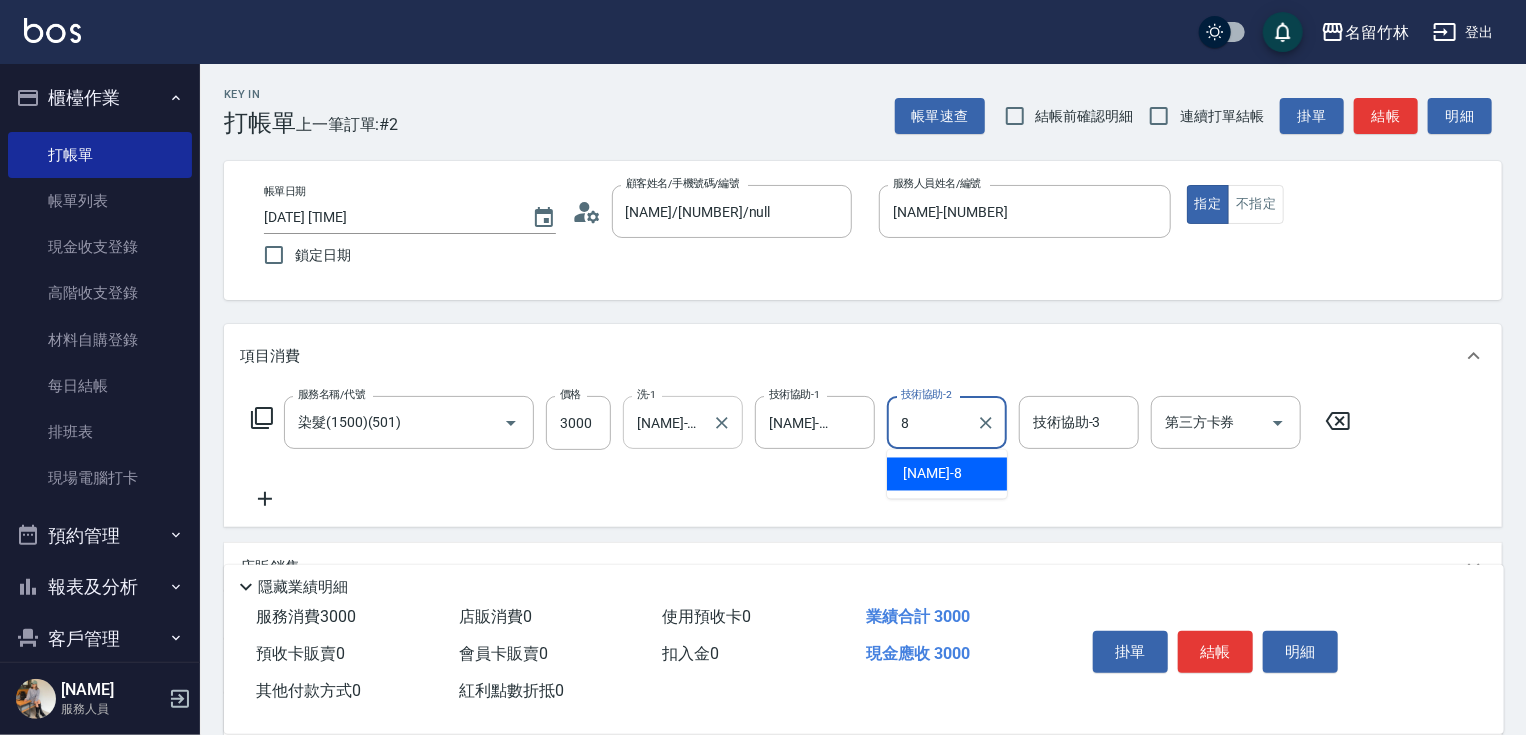 type on "[NAME]-[NUMBER]" 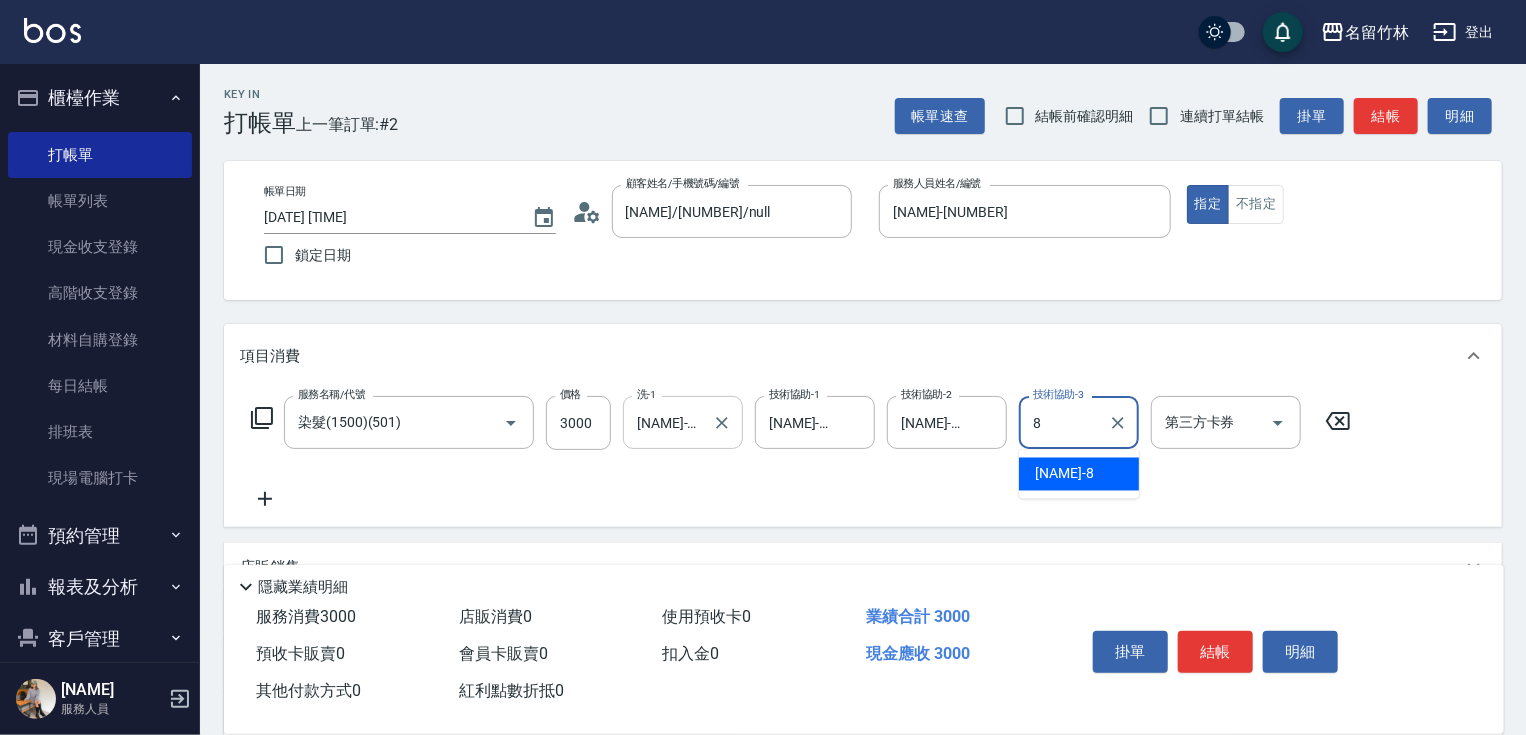 type on "[NAME]-[NUMBER]" 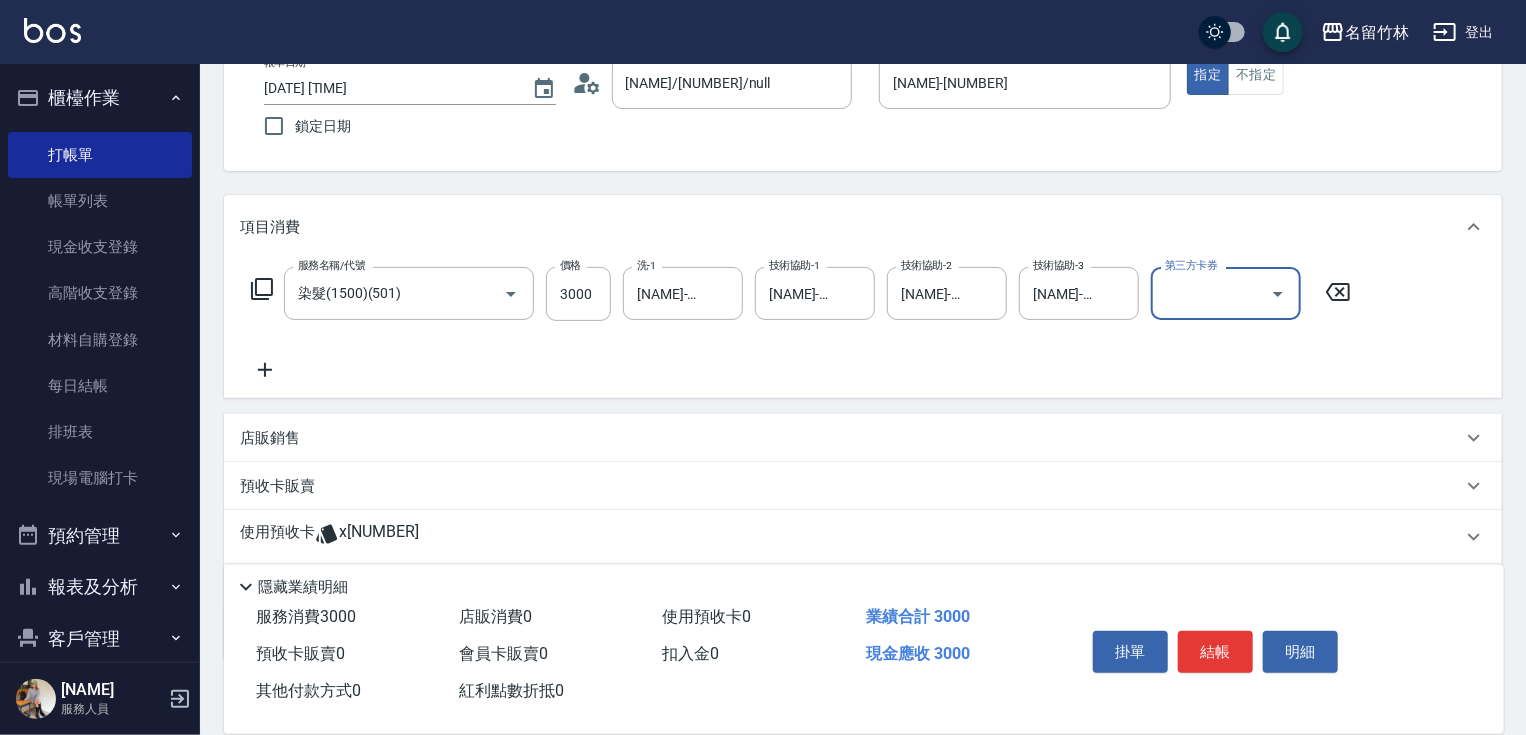 scroll, scrollTop: 234, scrollLeft: 0, axis: vertical 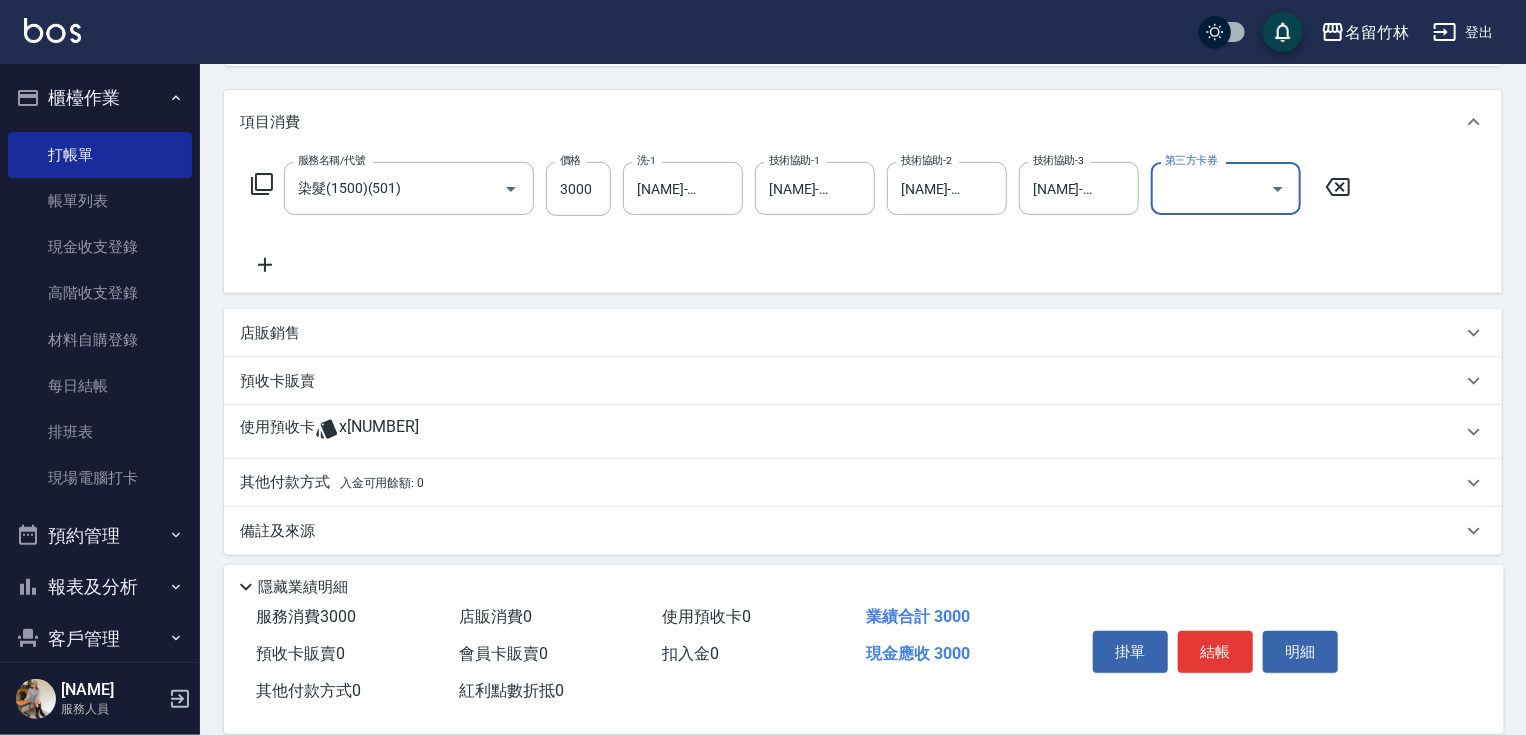 click on "其他付款方式 入金可用餘額: 0" at bounding box center [332, 483] 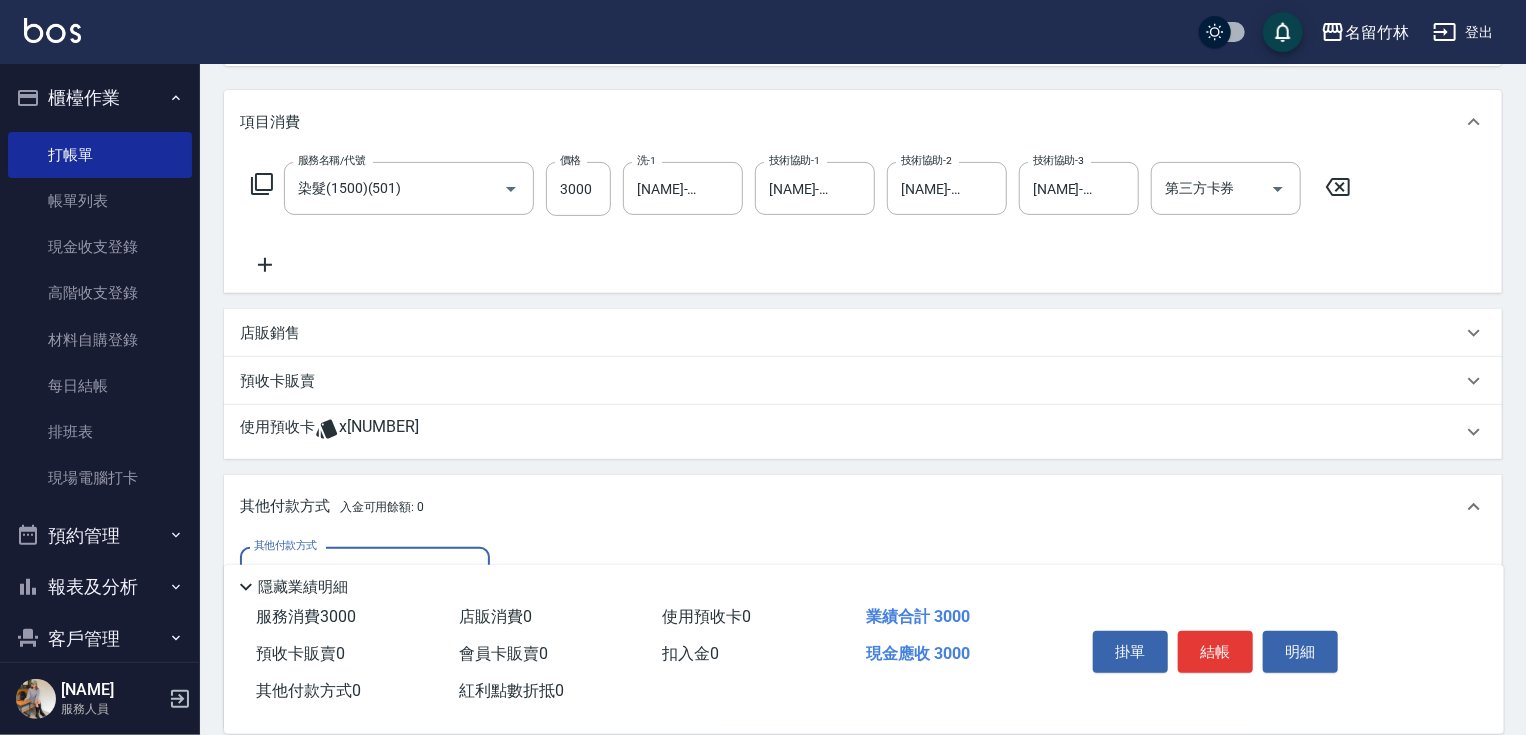scroll, scrollTop: 0, scrollLeft: 0, axis: both 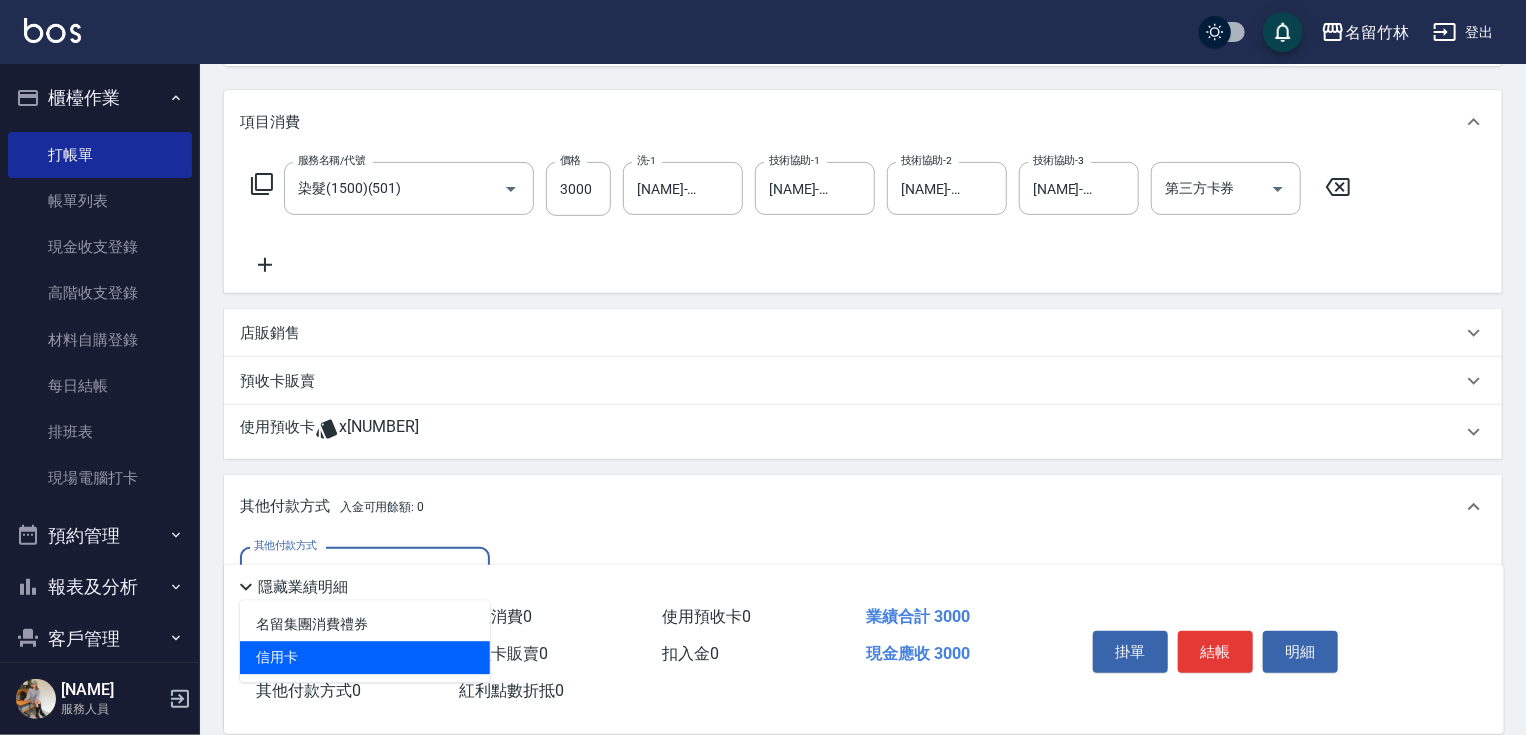 click on "信用卡" at bounding box center [365, 657] 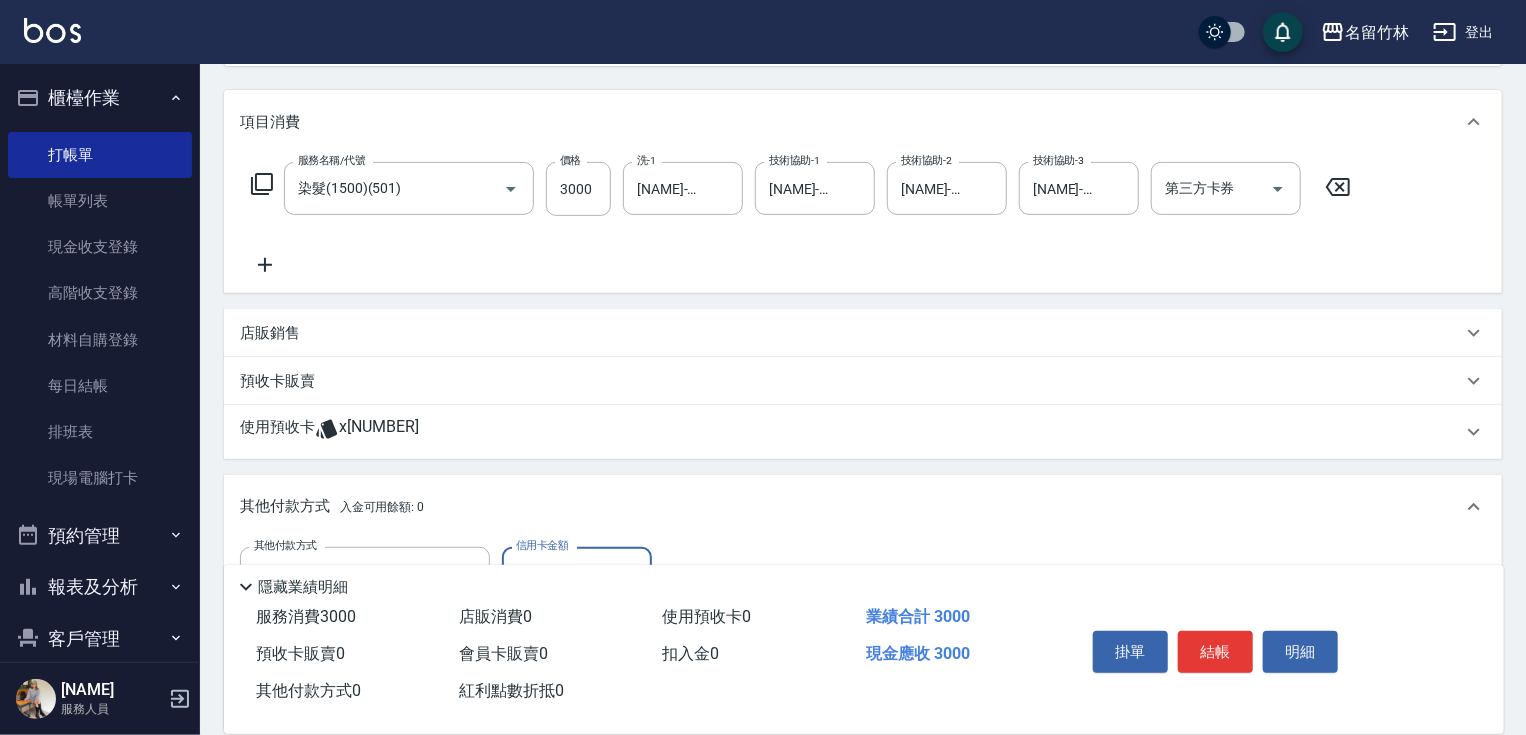 click on "0" at bounding box center [577, 574] 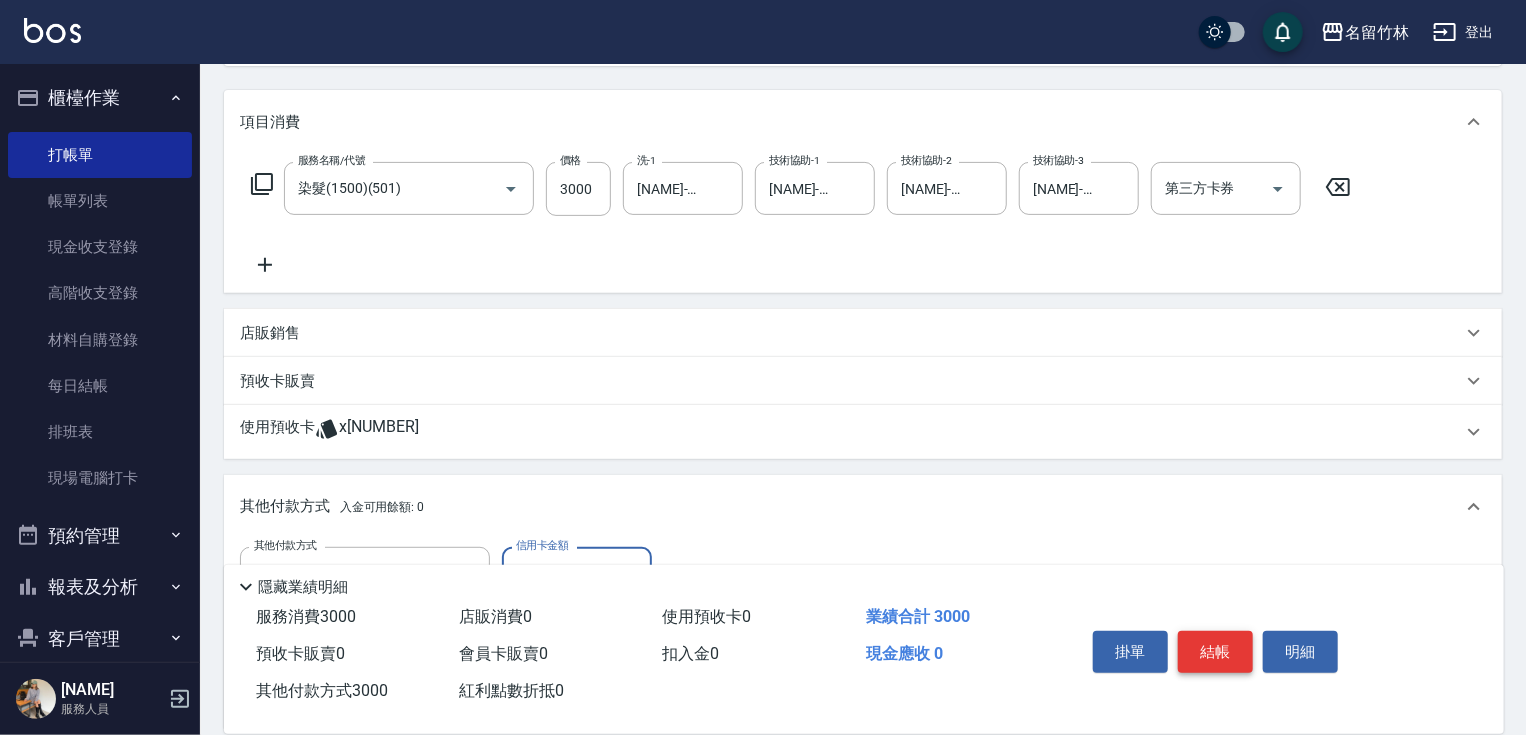 type on "3000" 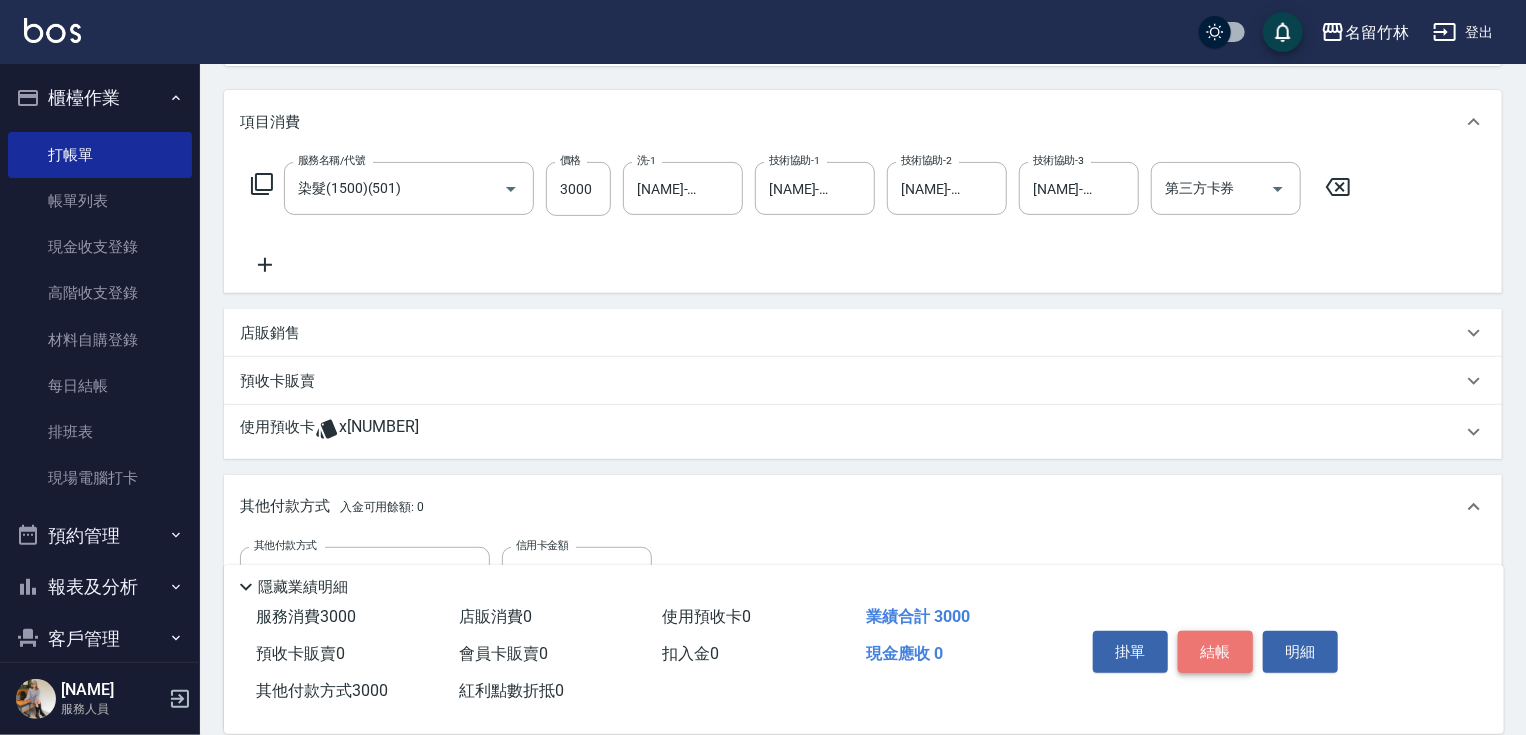 click on "結帳" at bounding box center [1215, 652] 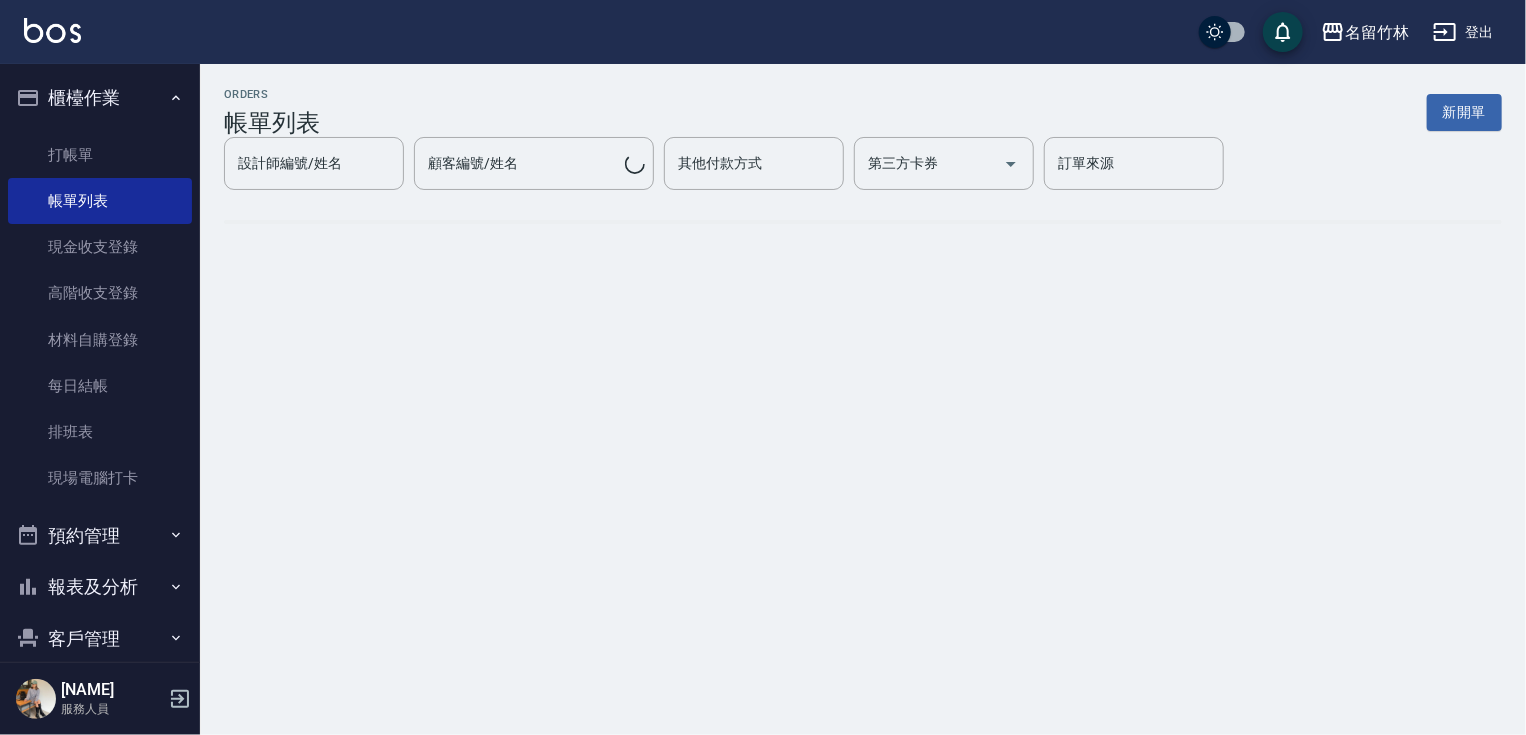 scroll, scrollTop: 0, scrollLeft: 0, axis: both 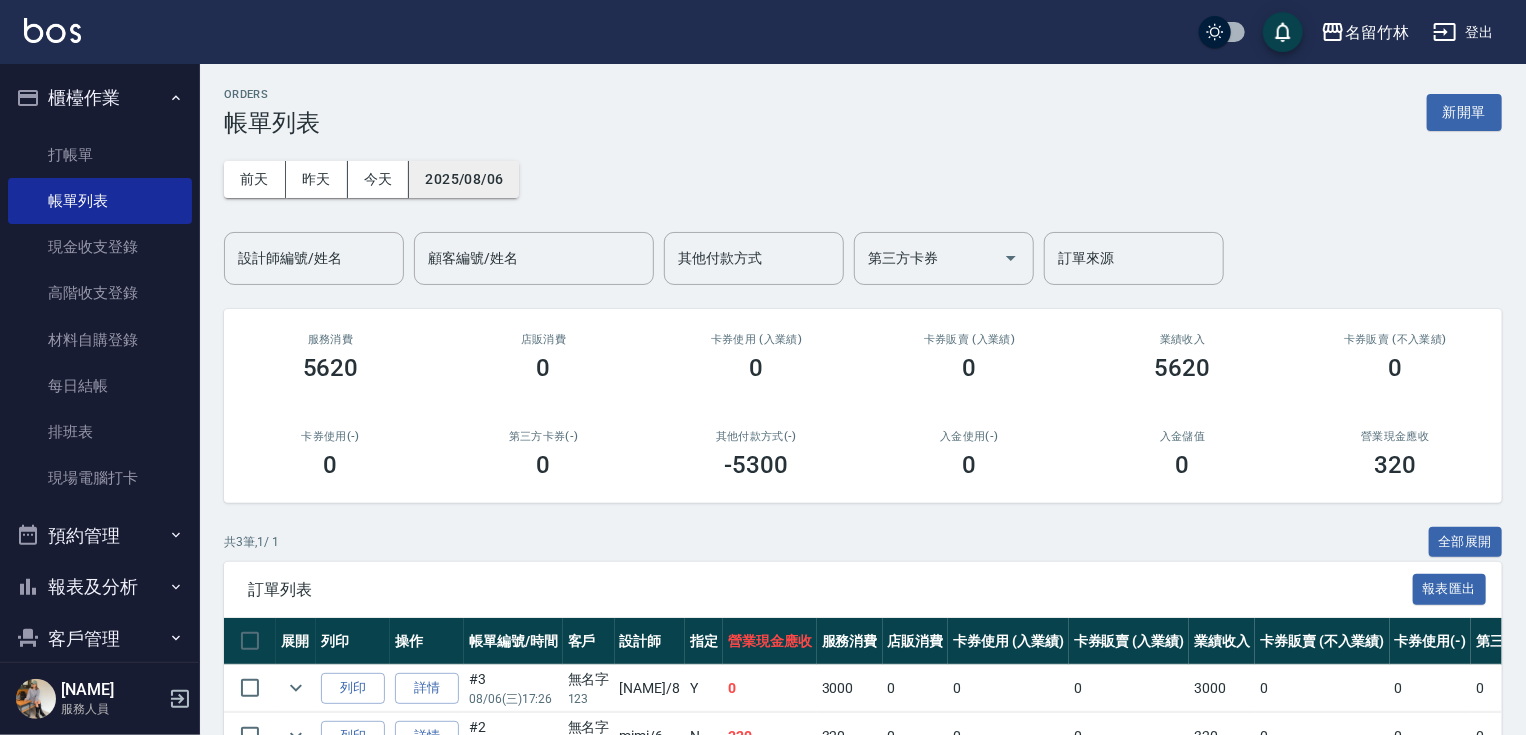 click on "2025/08/06" at bounding box center (464, 179) 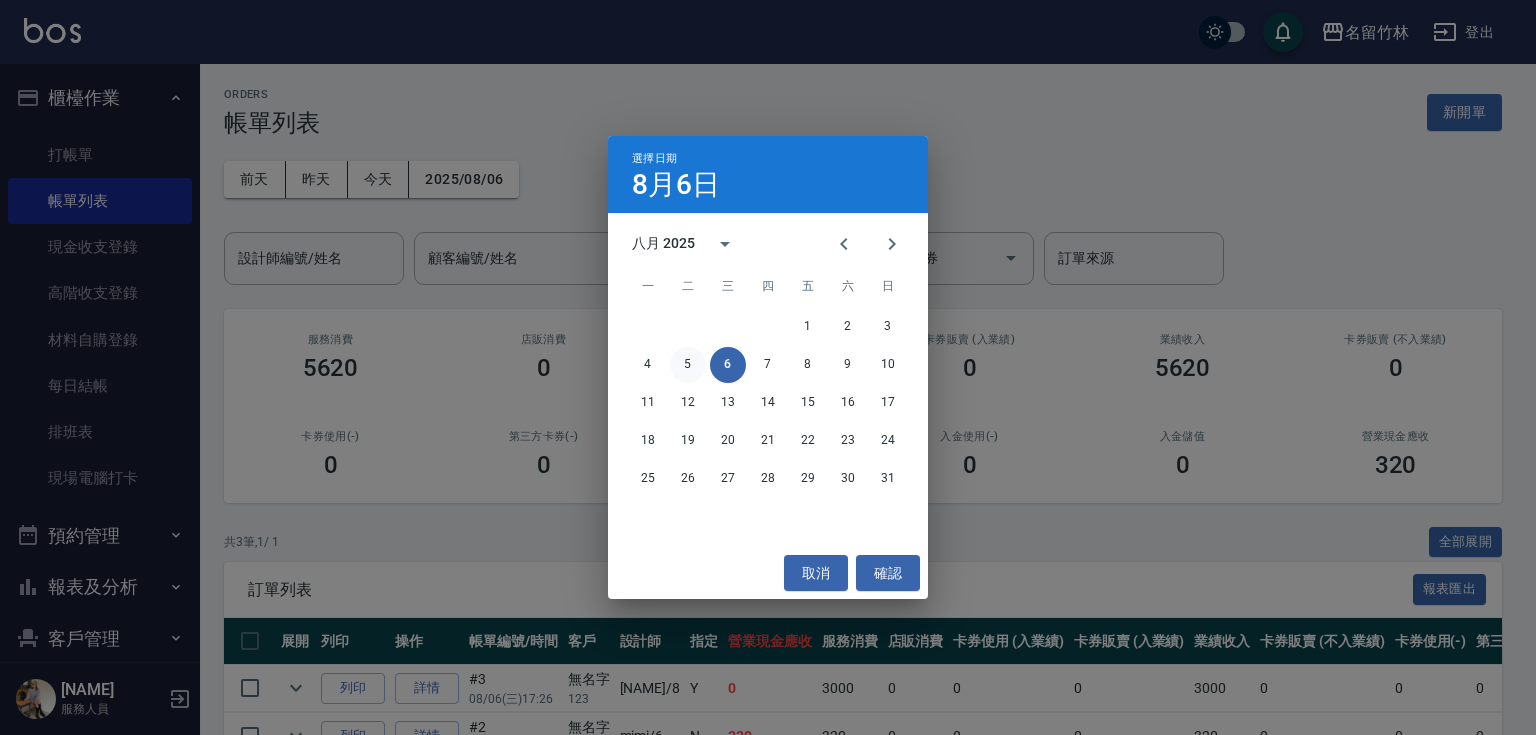 click on "5" at bounding box center [688, 365] 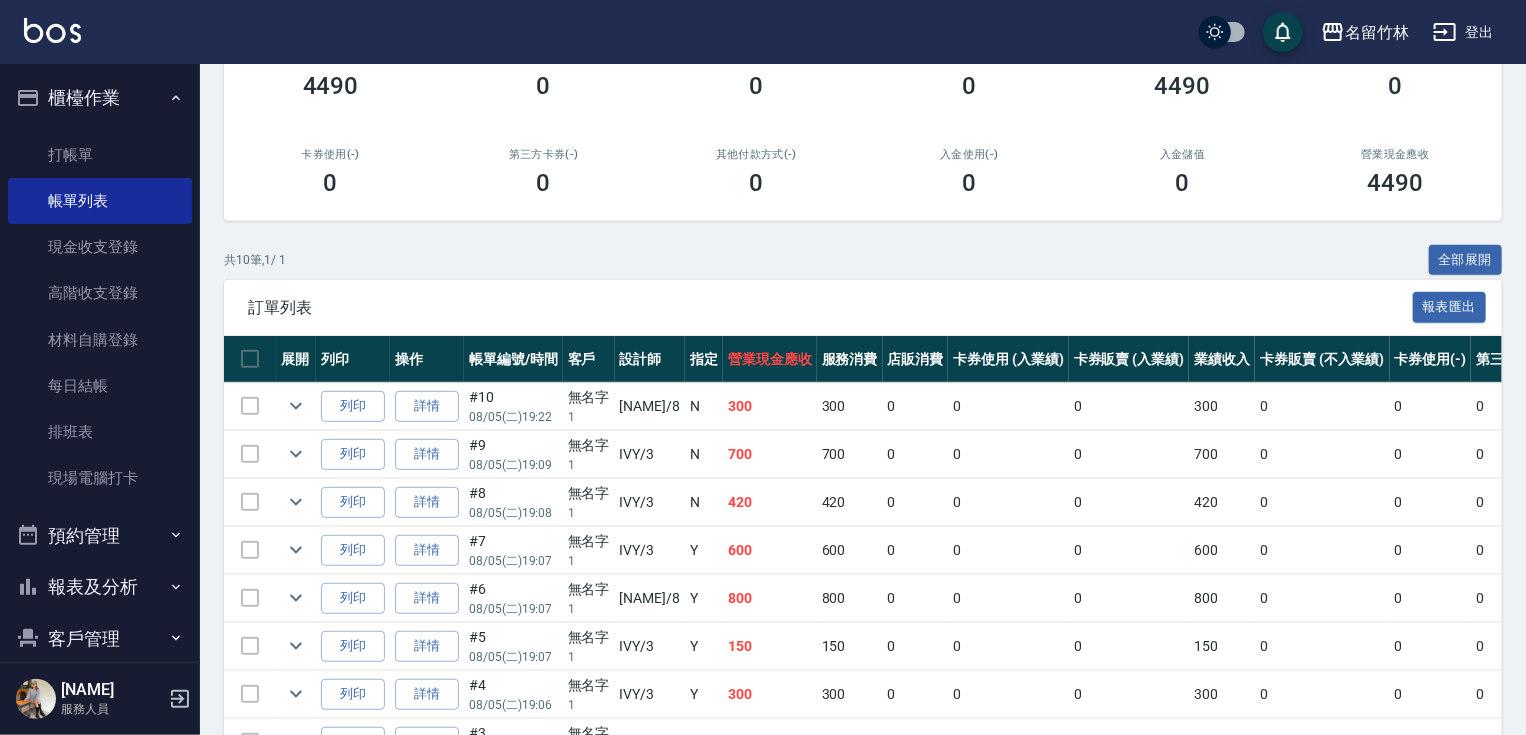 scroll, scrollTop: 297, scrollLeft: 0, axis: vertical 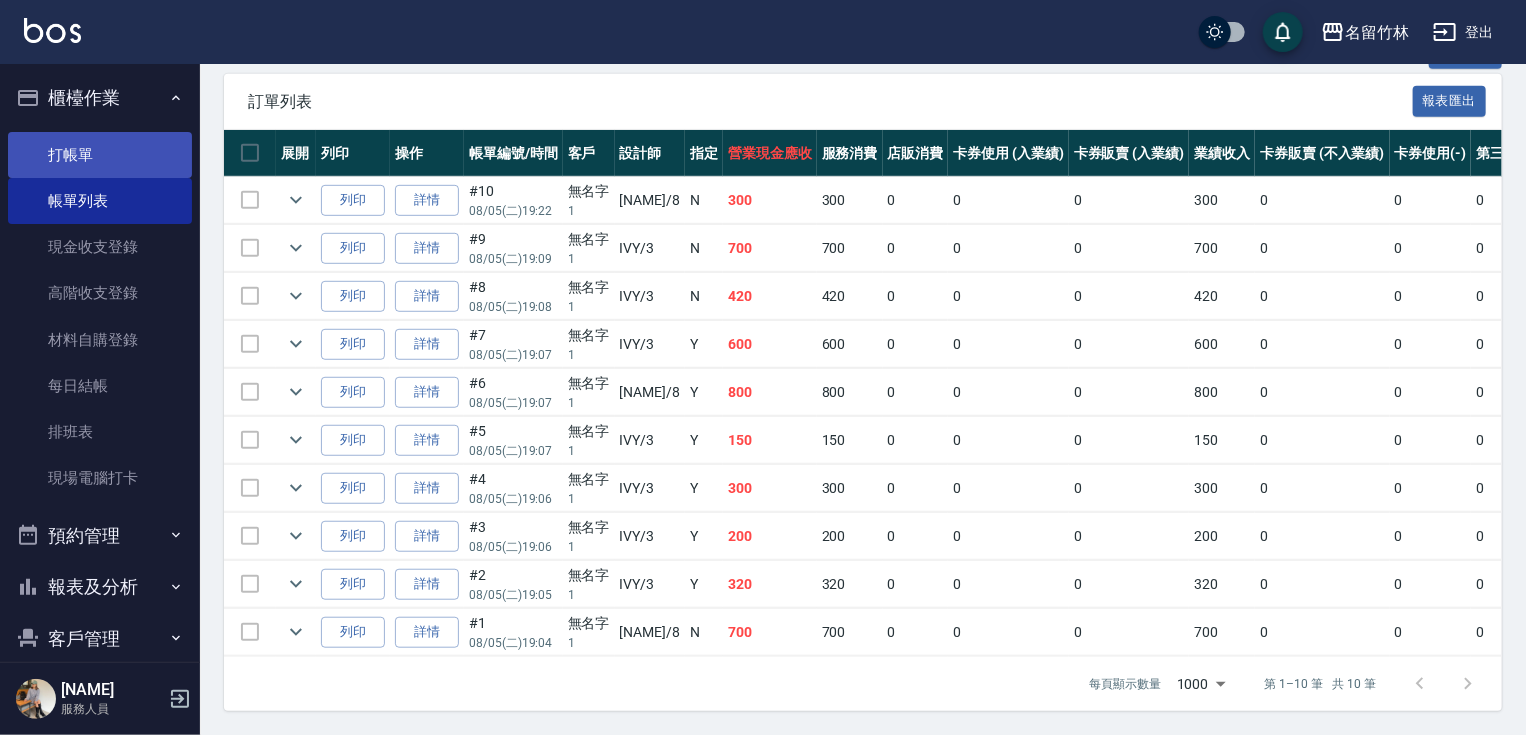 click on "打帳單" at bounding box center (100, 155) 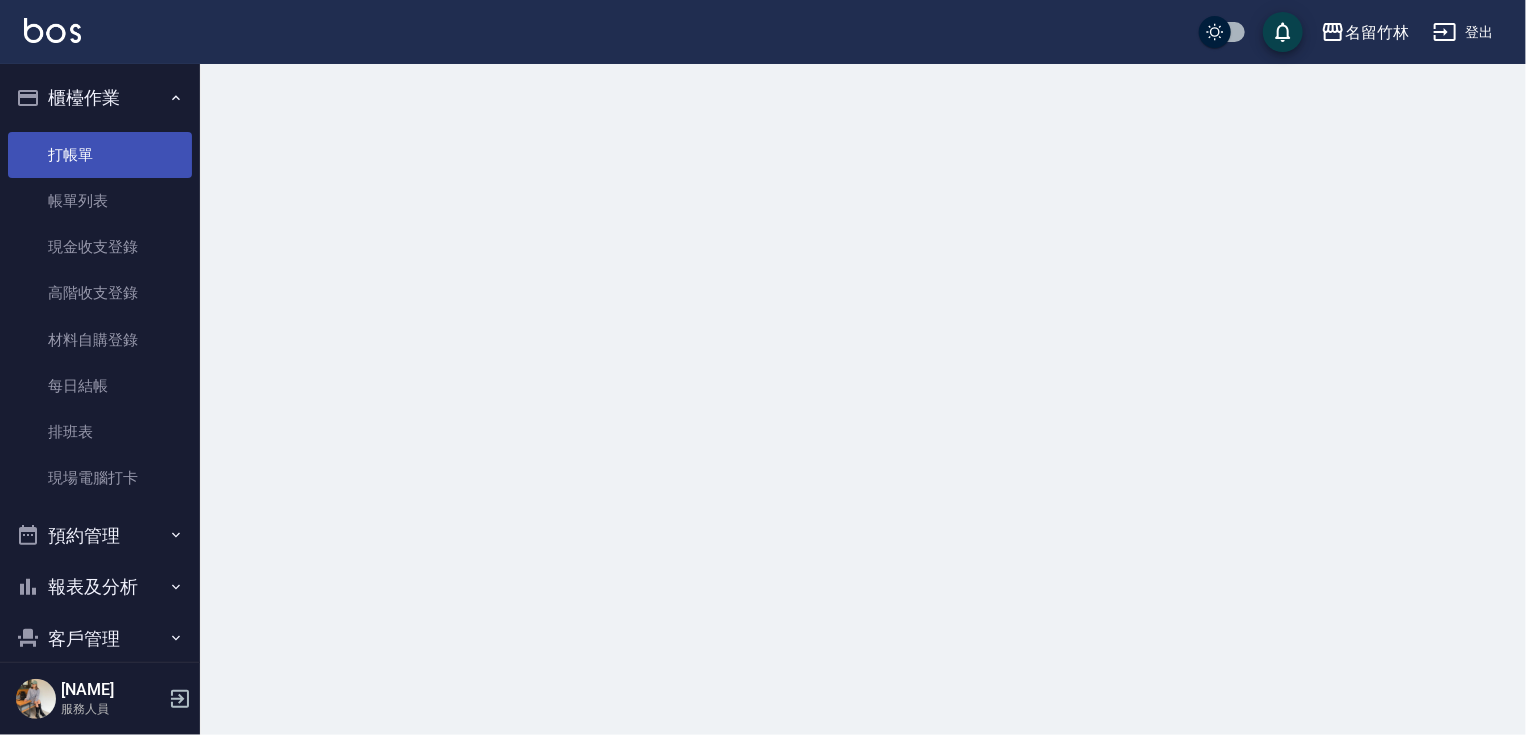 scroll, scrollTop: 0, scrollLeft: 0, axis: both 